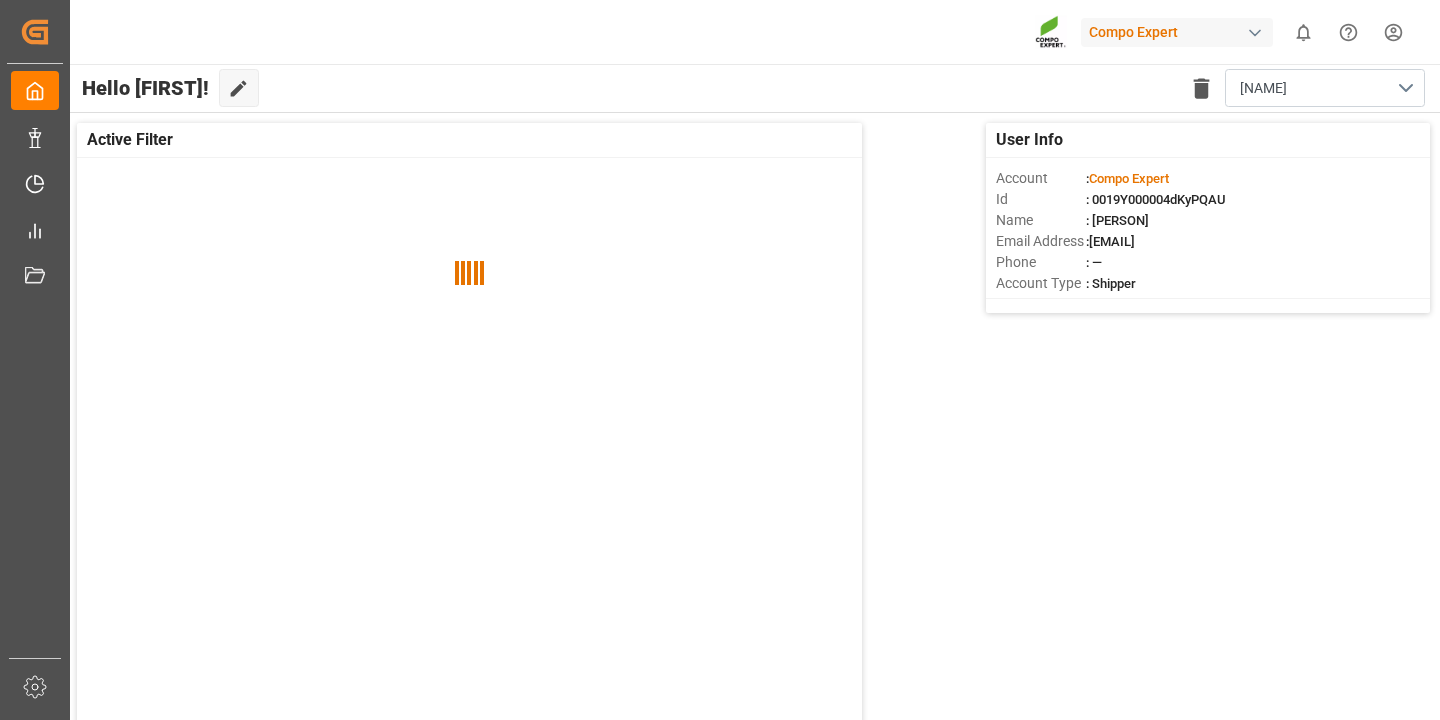 scroll, scrollTop: 0, scrollLeft: 0, axis: both 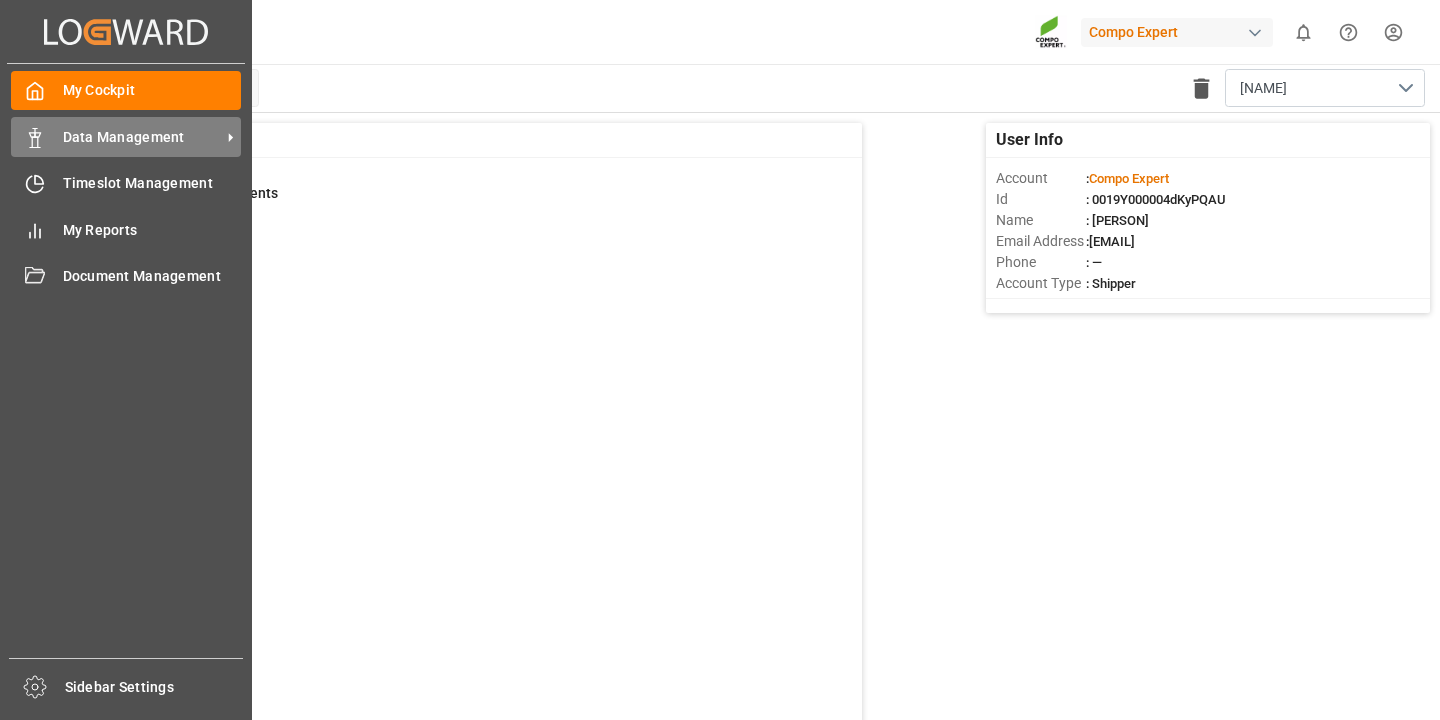 click on "Data Management" at bounding box center [142, 137] 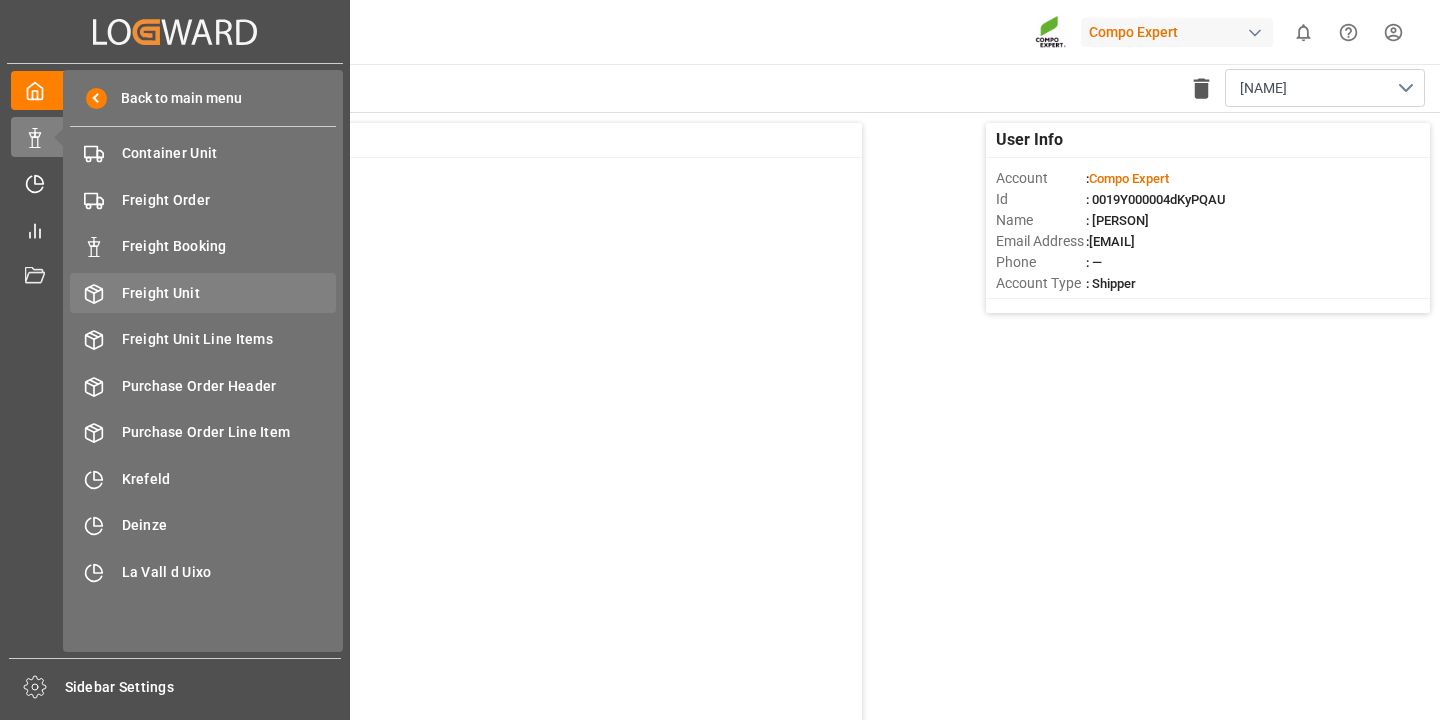 click on "Freight Unit" at bounding box center [229, 293] 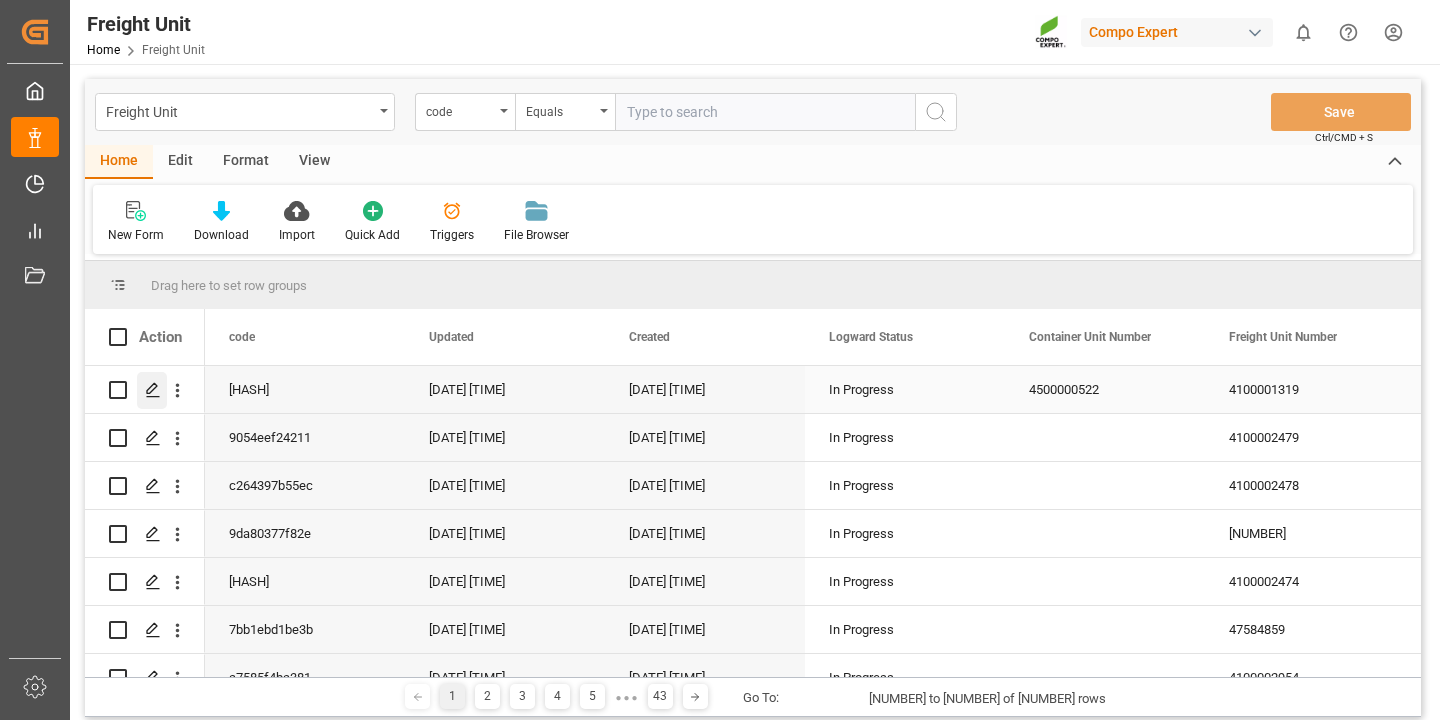 click 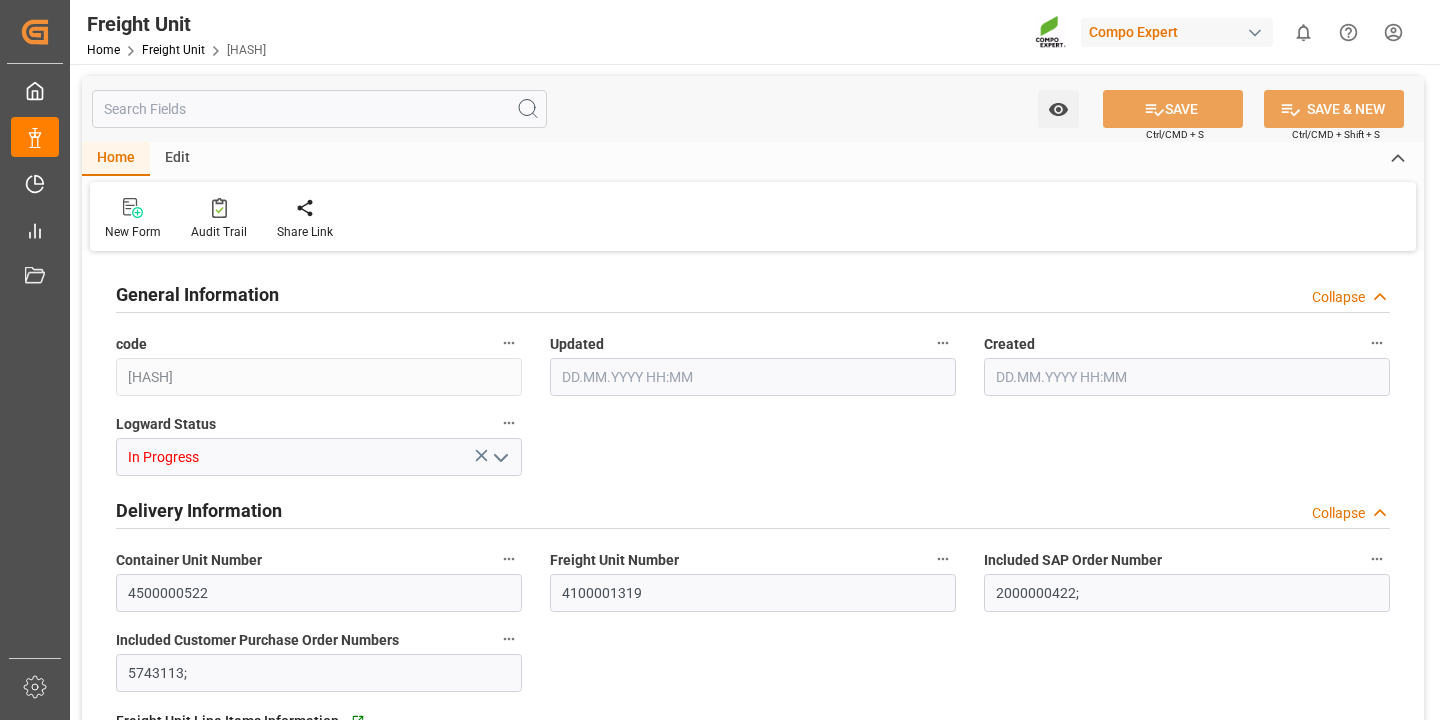 type on "83534.22" 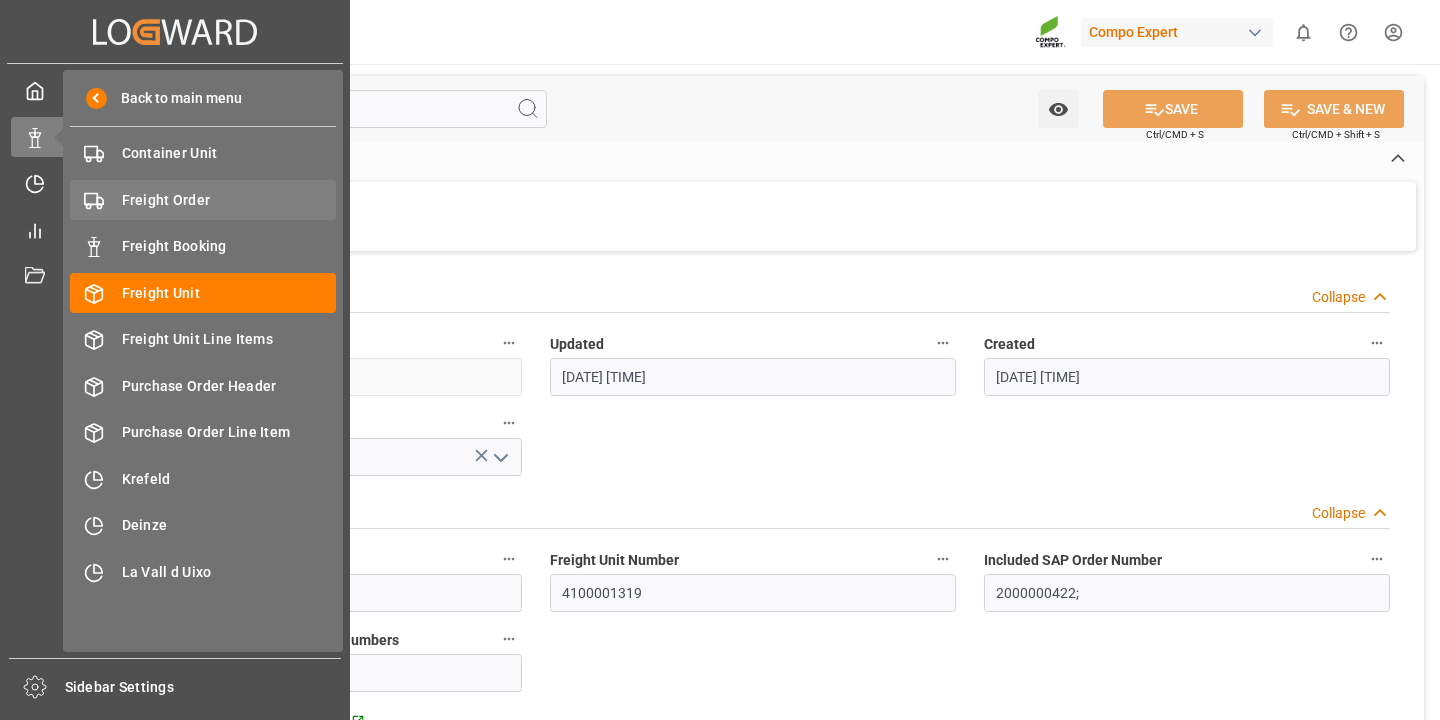 click on "Freight Order" at bounding box center [229, 200] 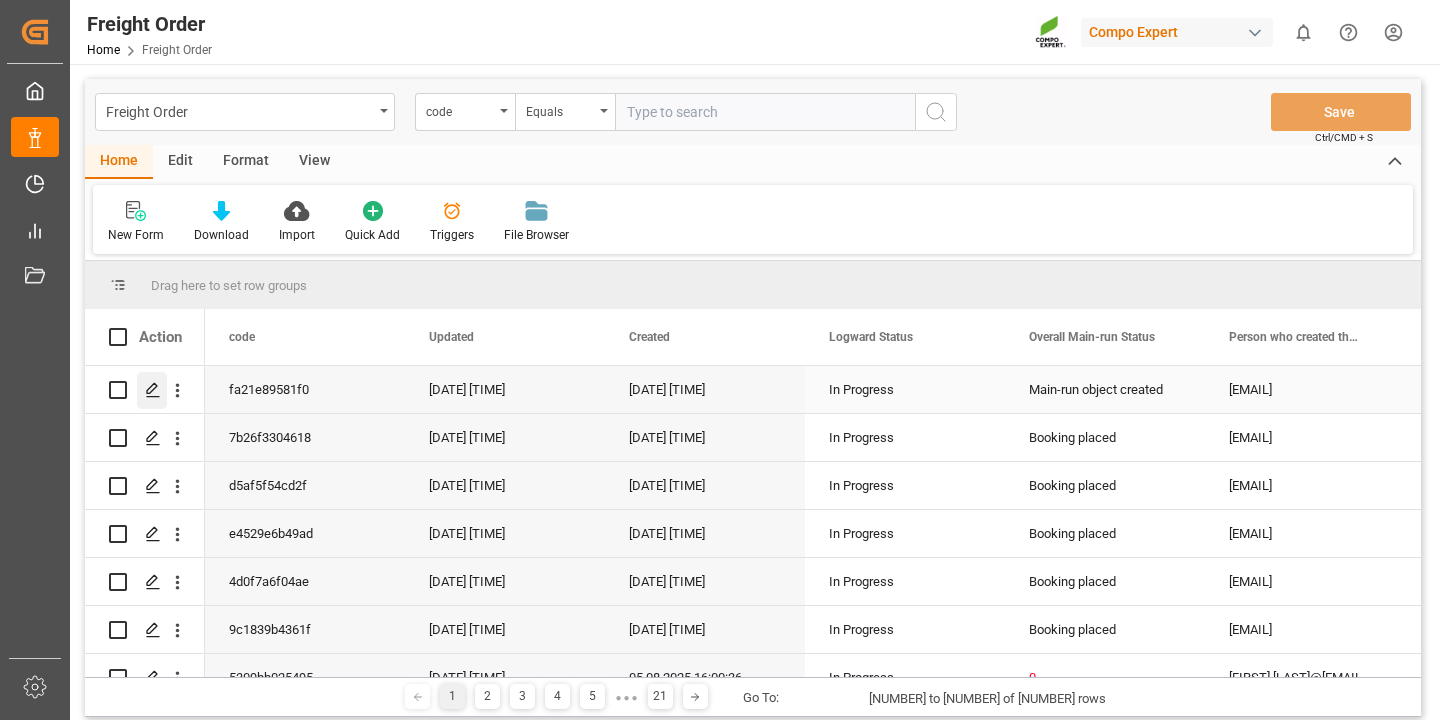click 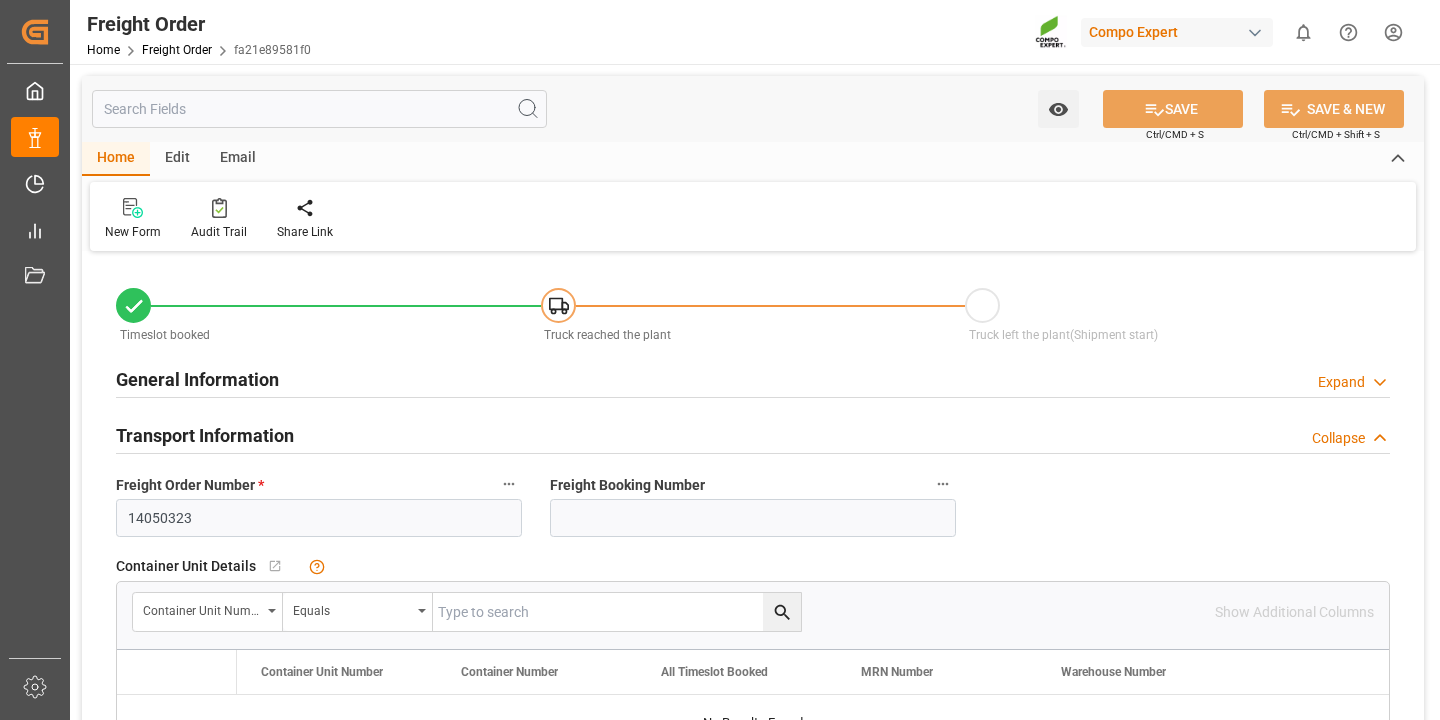 type on "10" 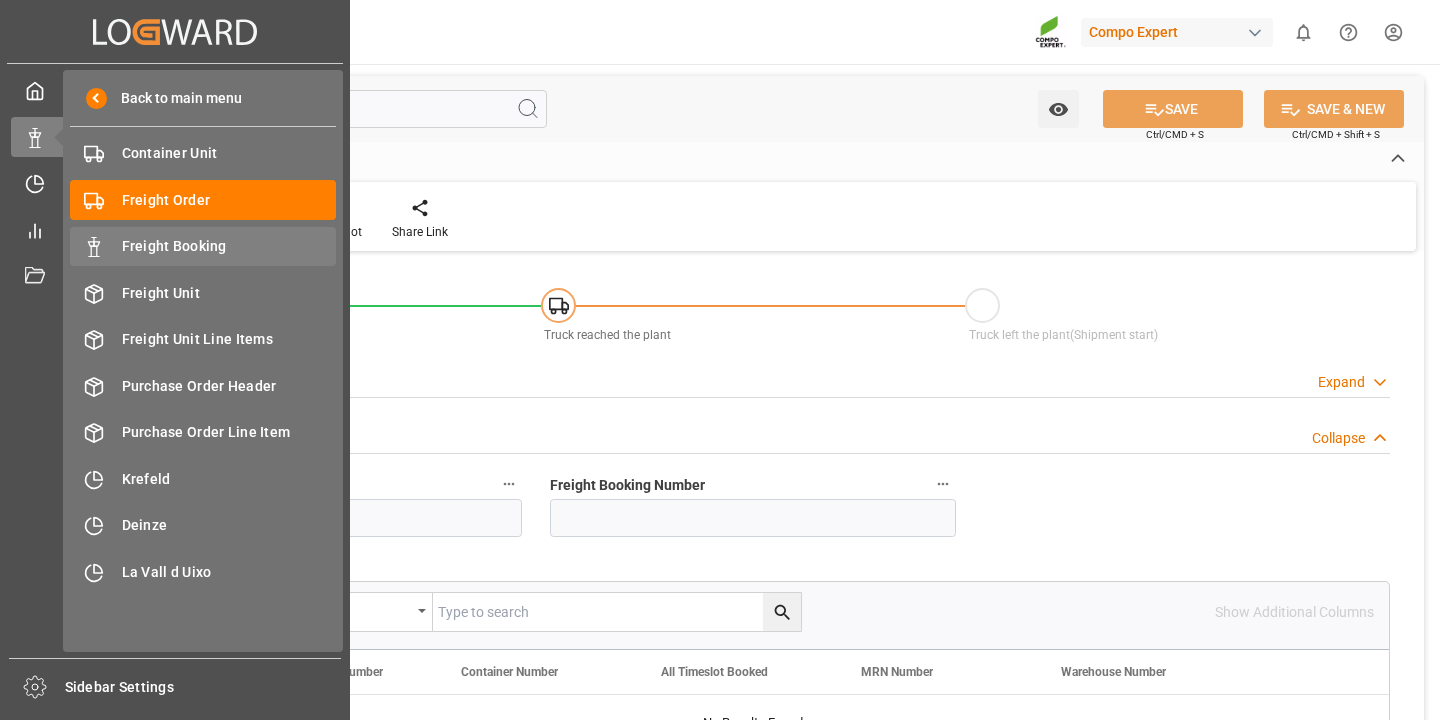 click on "Freight Booking" at bounding box center [229, 246] 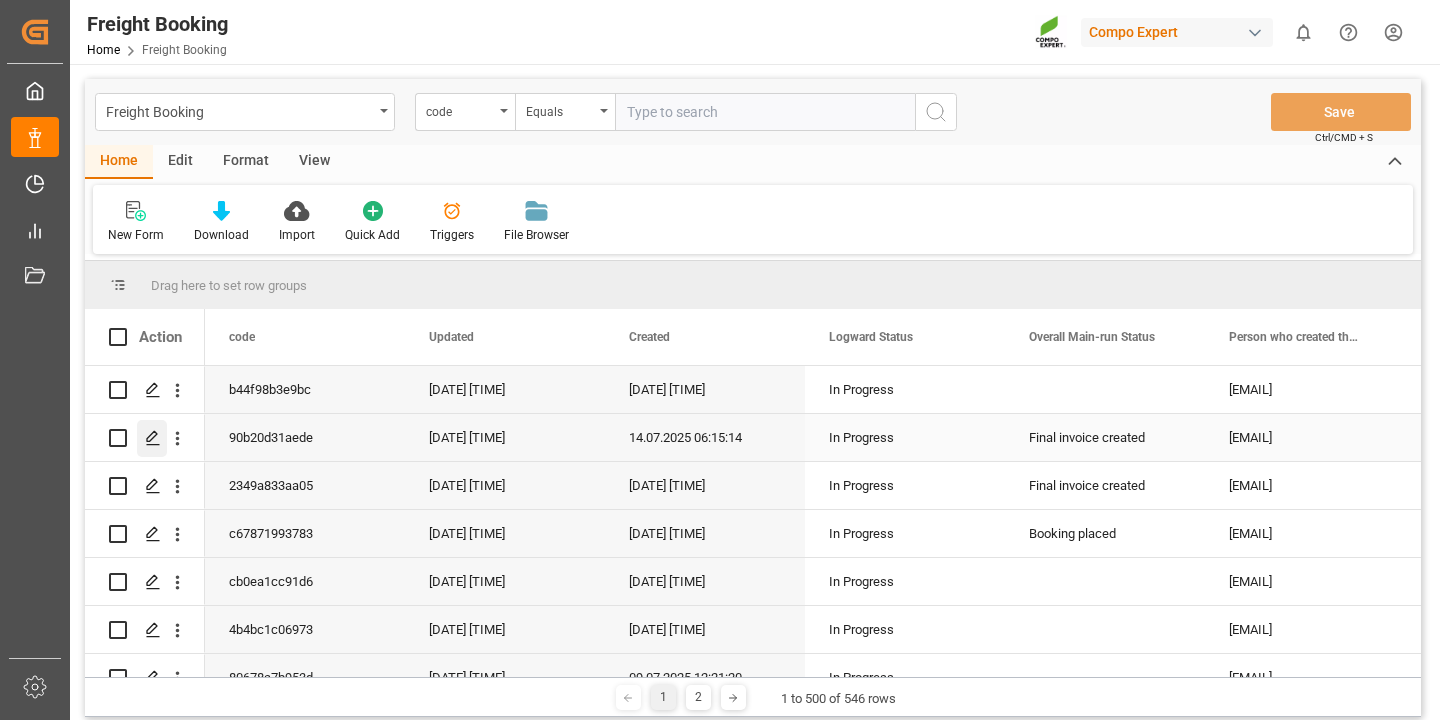 click 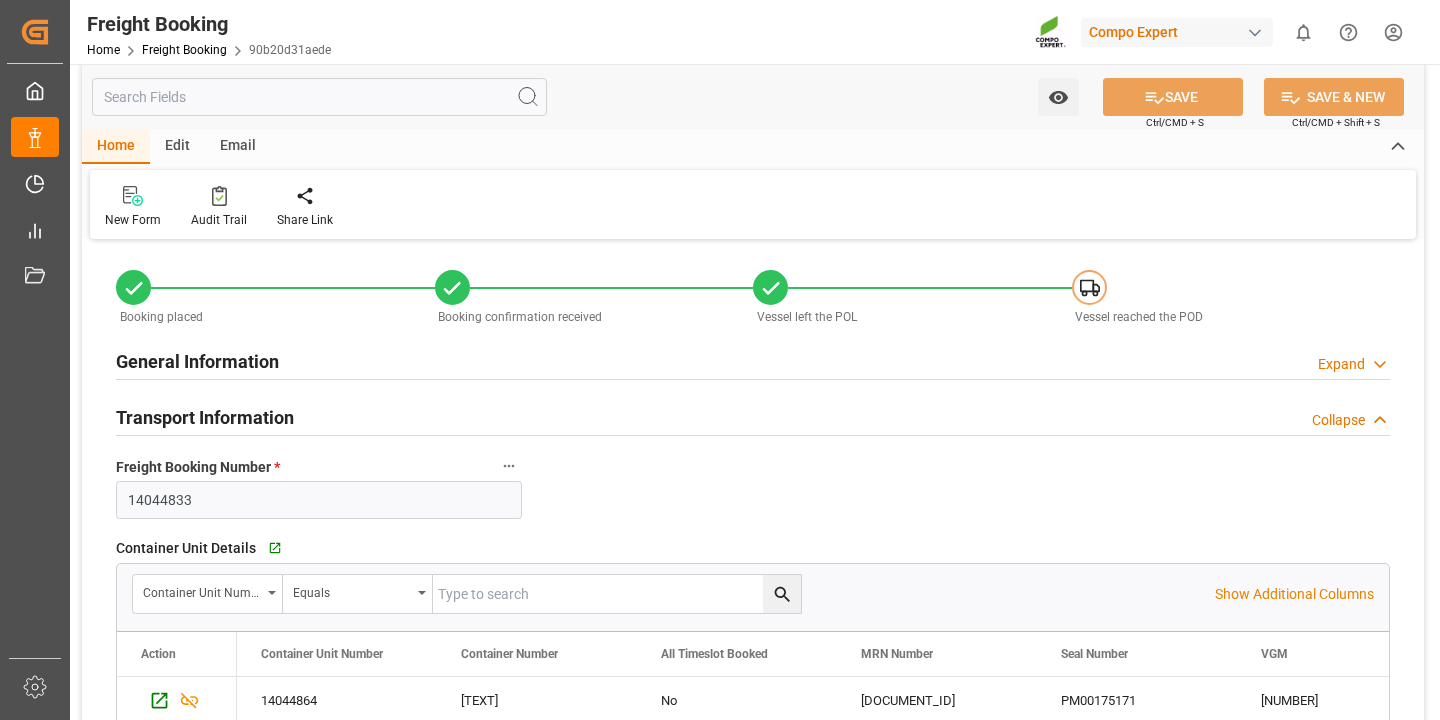 scroll, scrollTop: 12, scrollLeft: 0, axis: vertical 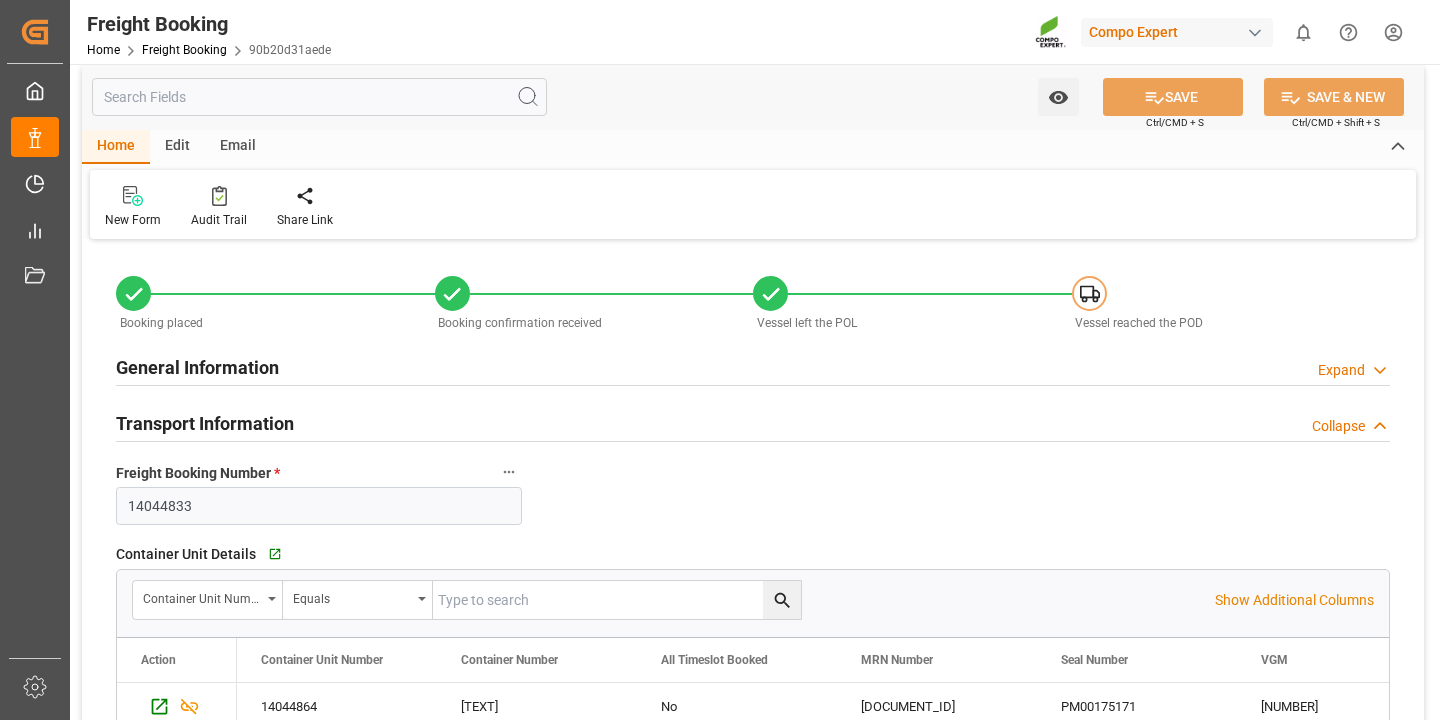 click on "Edit" at bounding box center [177, 147] 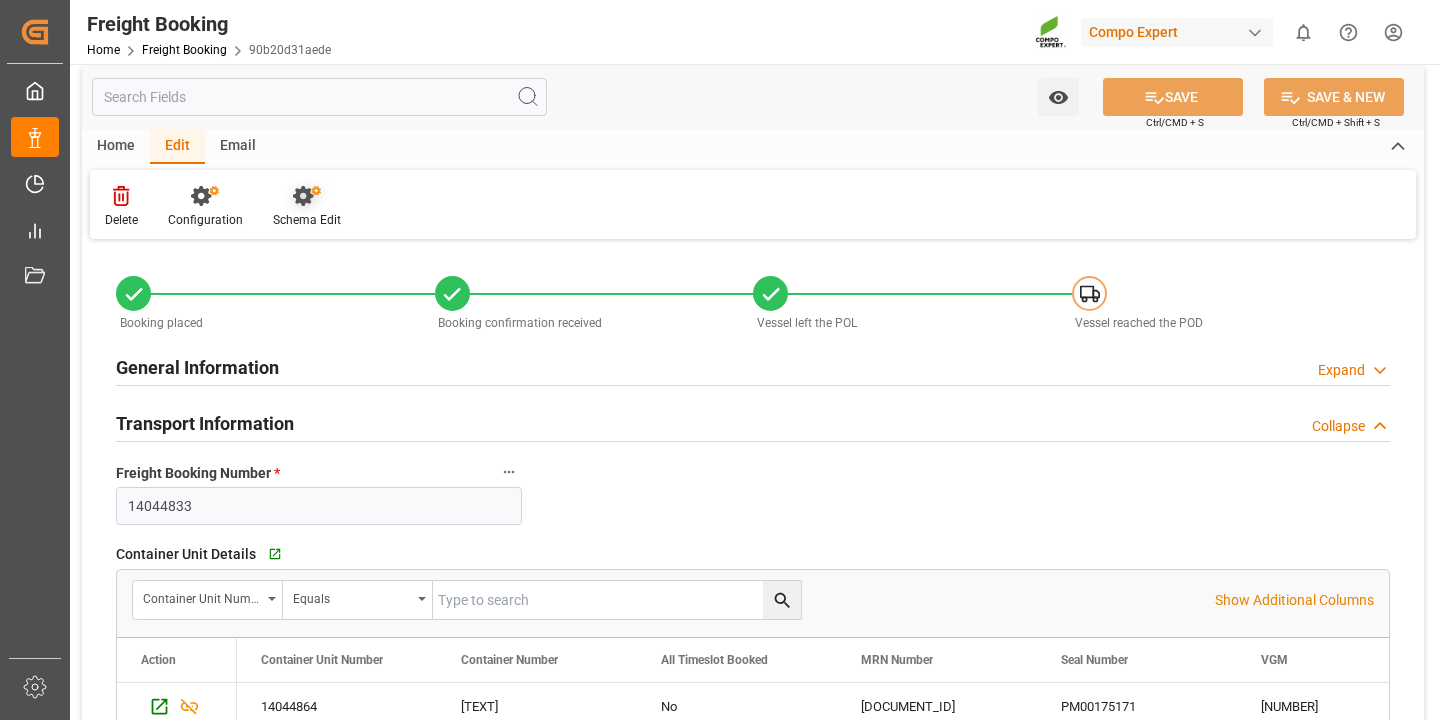 click on "Schema Edit" at bounding box center [307, 207] 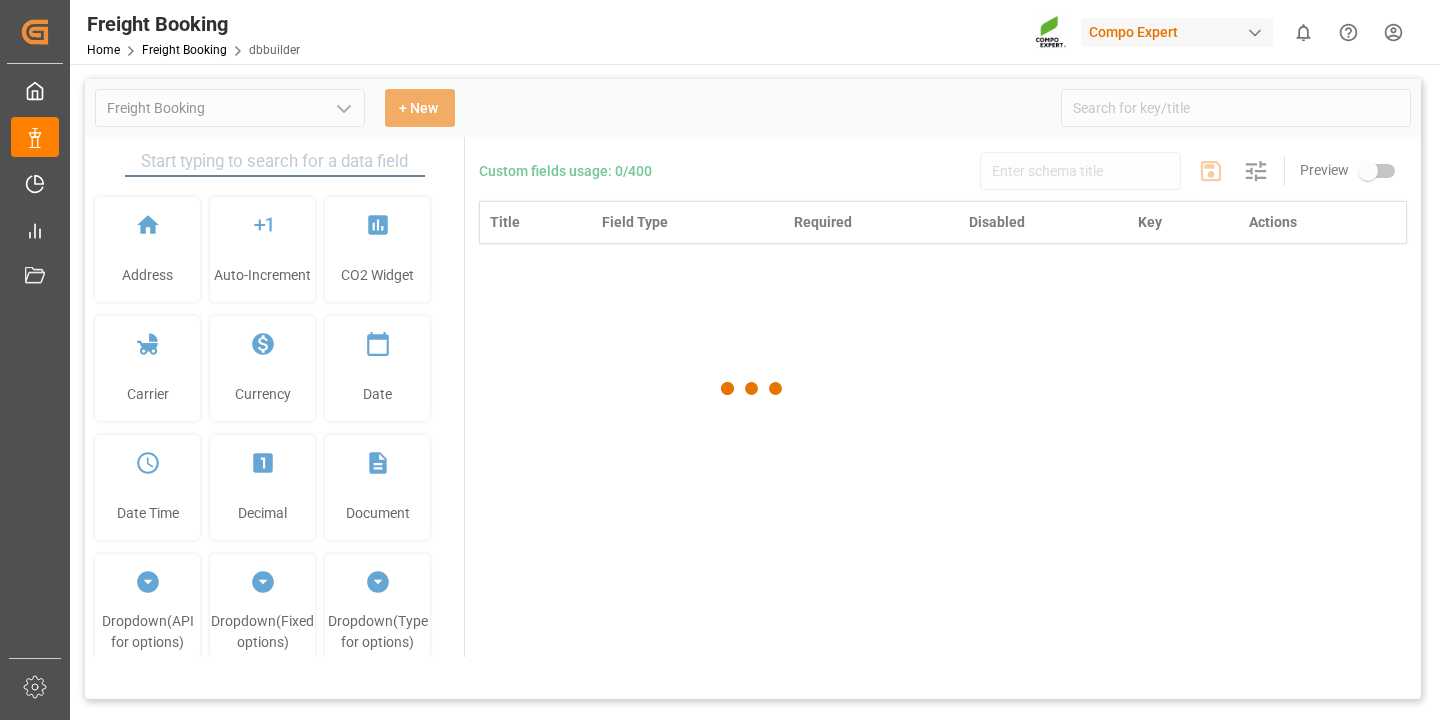 type on "Freight Booking" 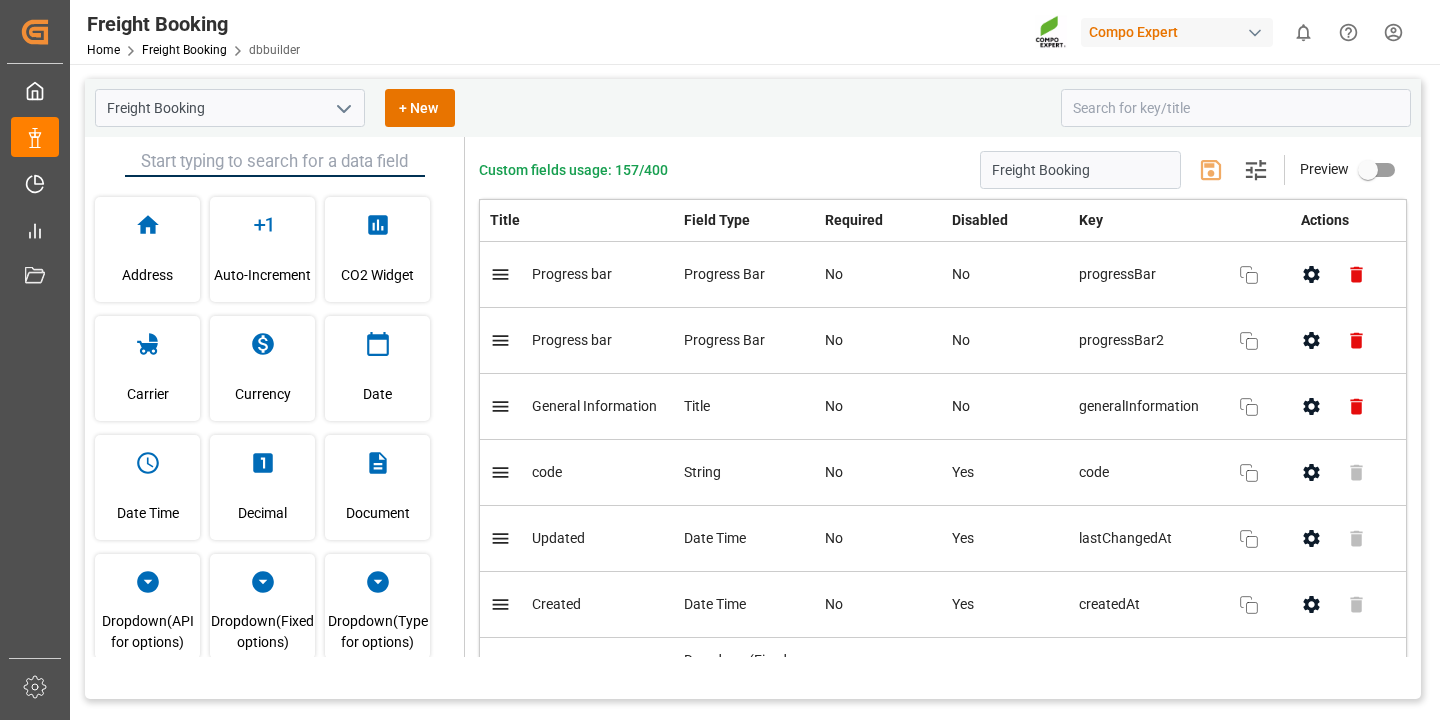 click on "Freight Booking + New" at bounding box center [753, 108] 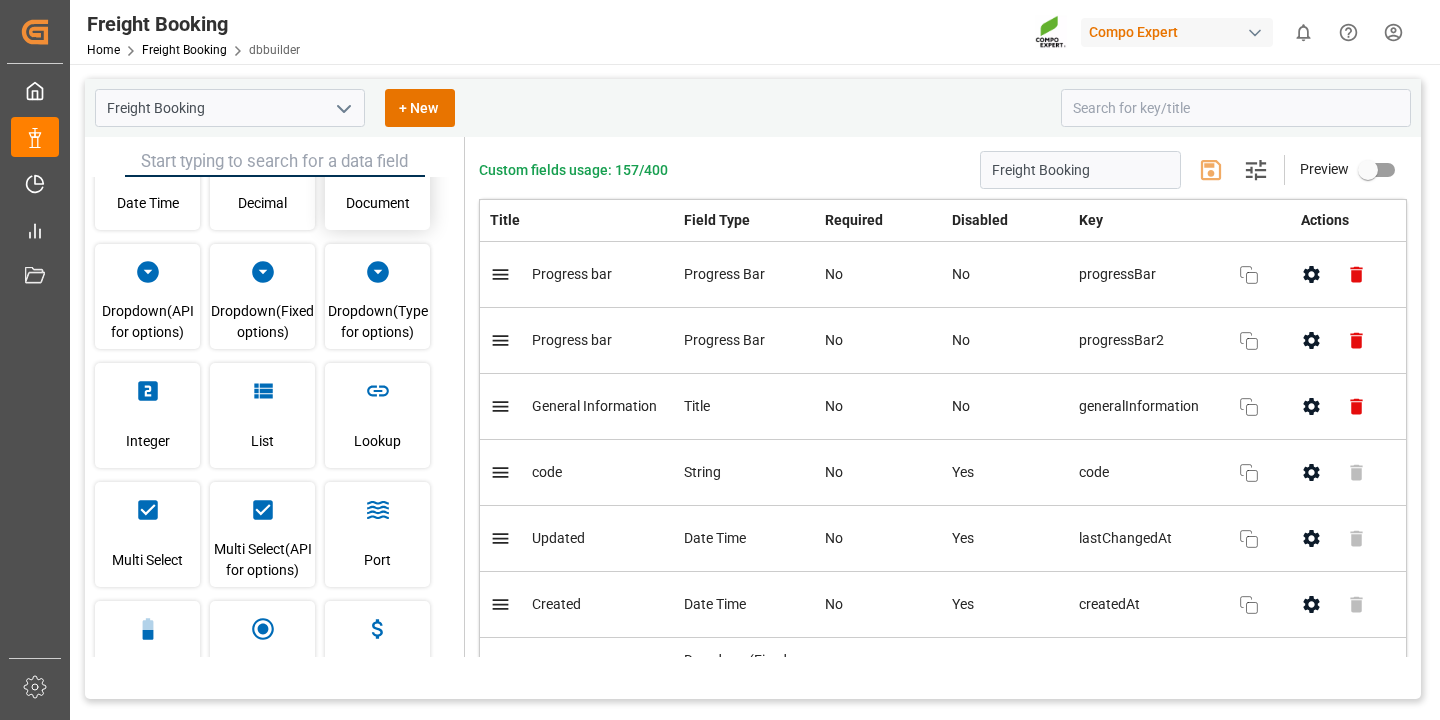 scroll, scrollTop: 575, scrollLeft: 0, axis: vertical 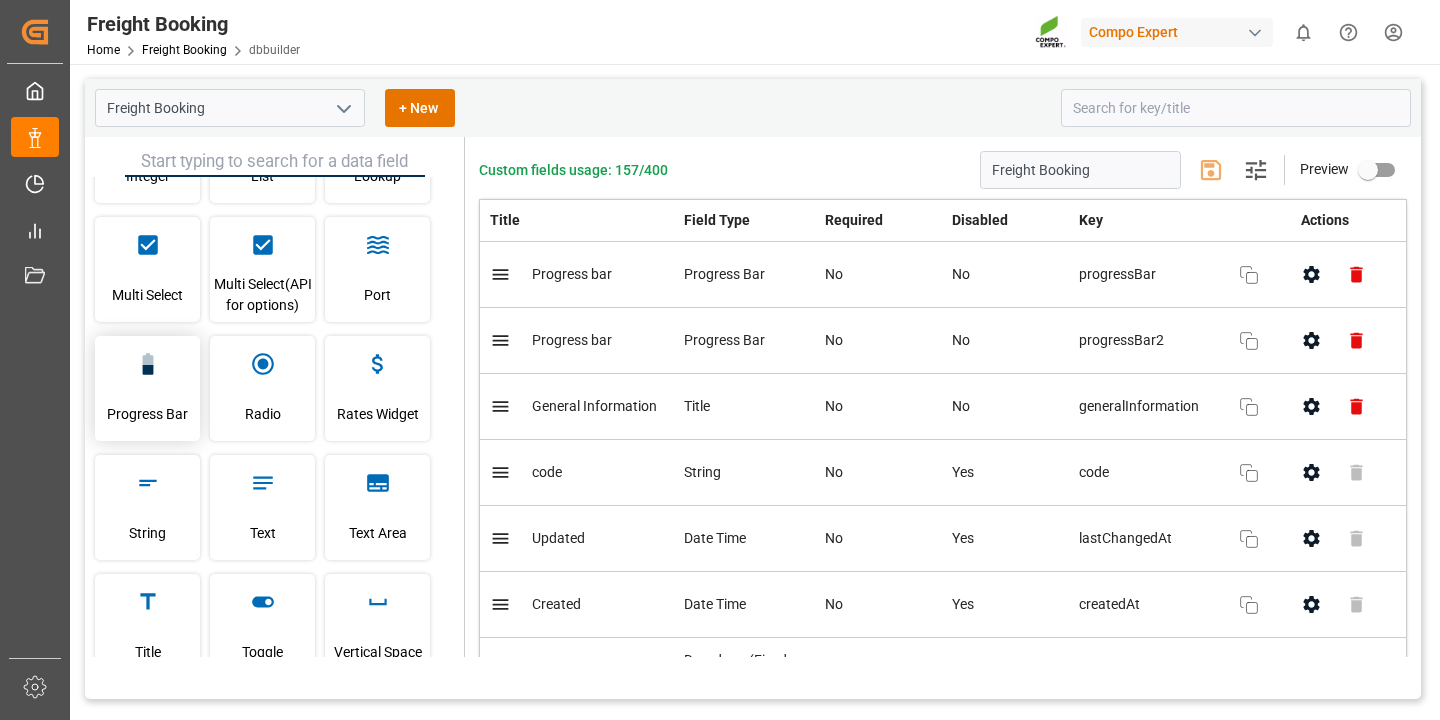 click 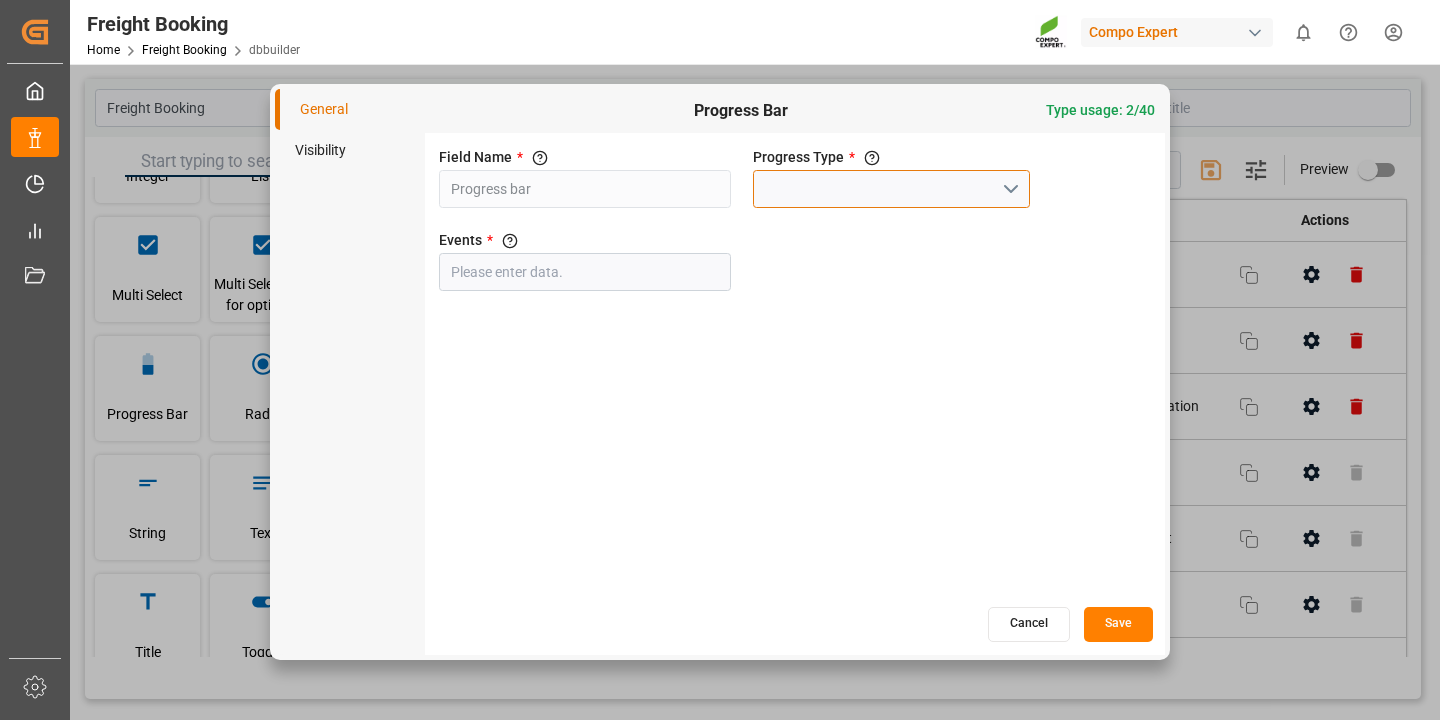 click at bounding box center (891, 189) 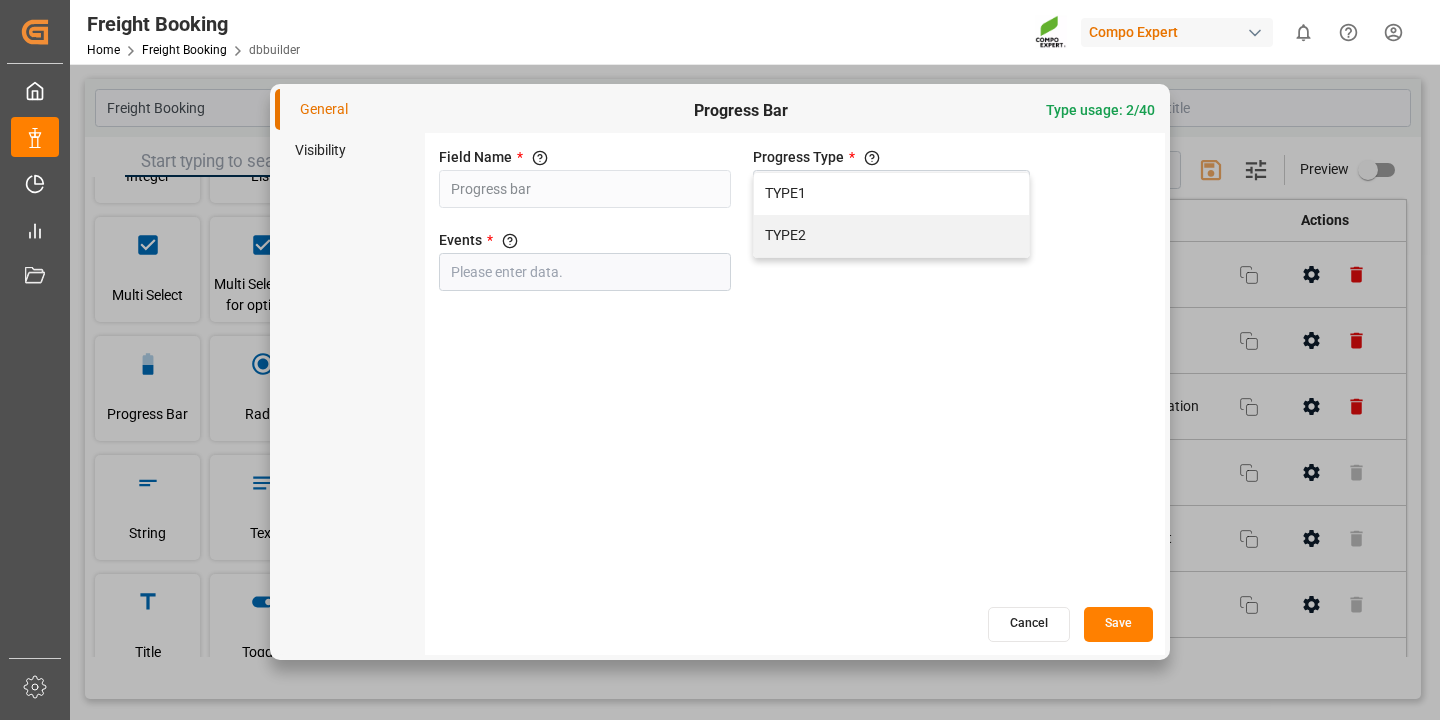 click on "Field Name * The title of the field that will be shown in UI Progress bar Progress Type * Type-1: It will show in the form of pills,for Type-2 it will show the progress as a flow line TYPE1 TYPE2 Events * The fields from the form which needs to be added as events in the progress bar" at bounding box center [795, 369] 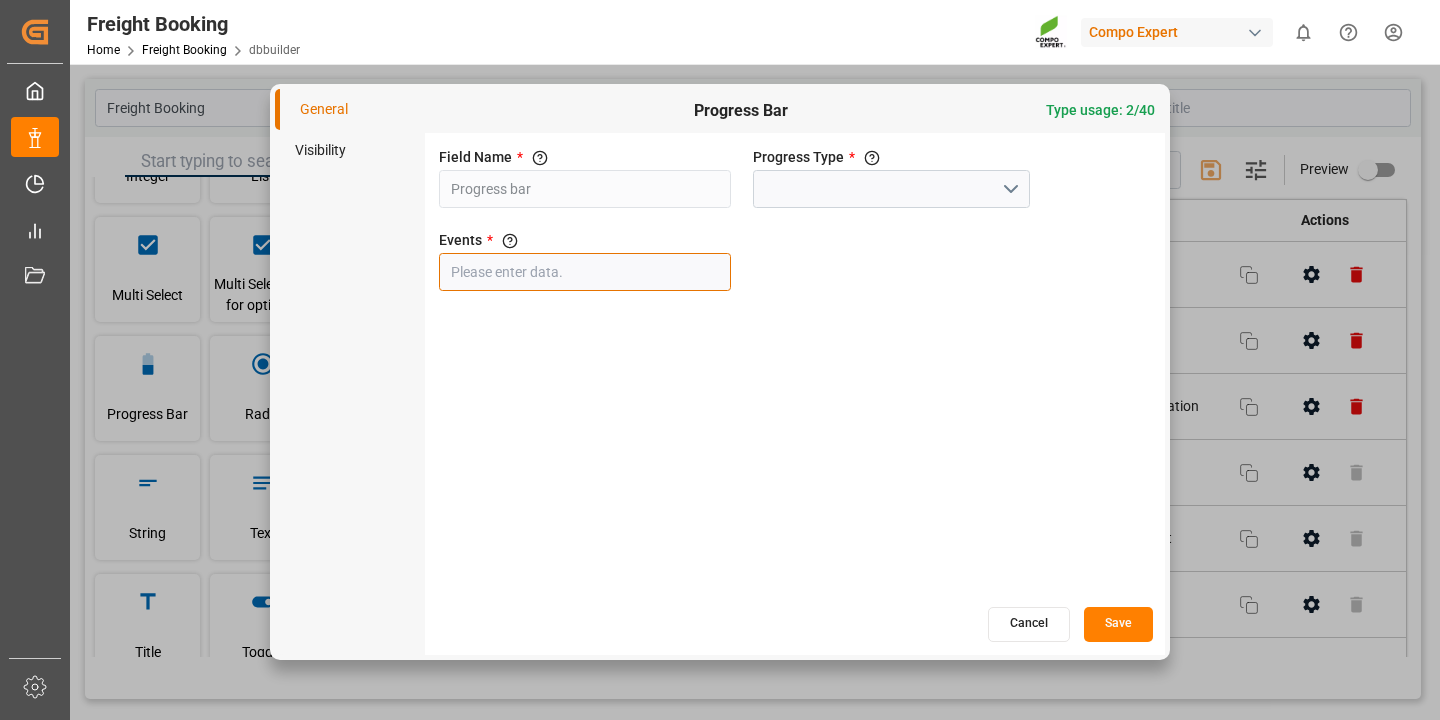 click at bounding box center [585, 272] 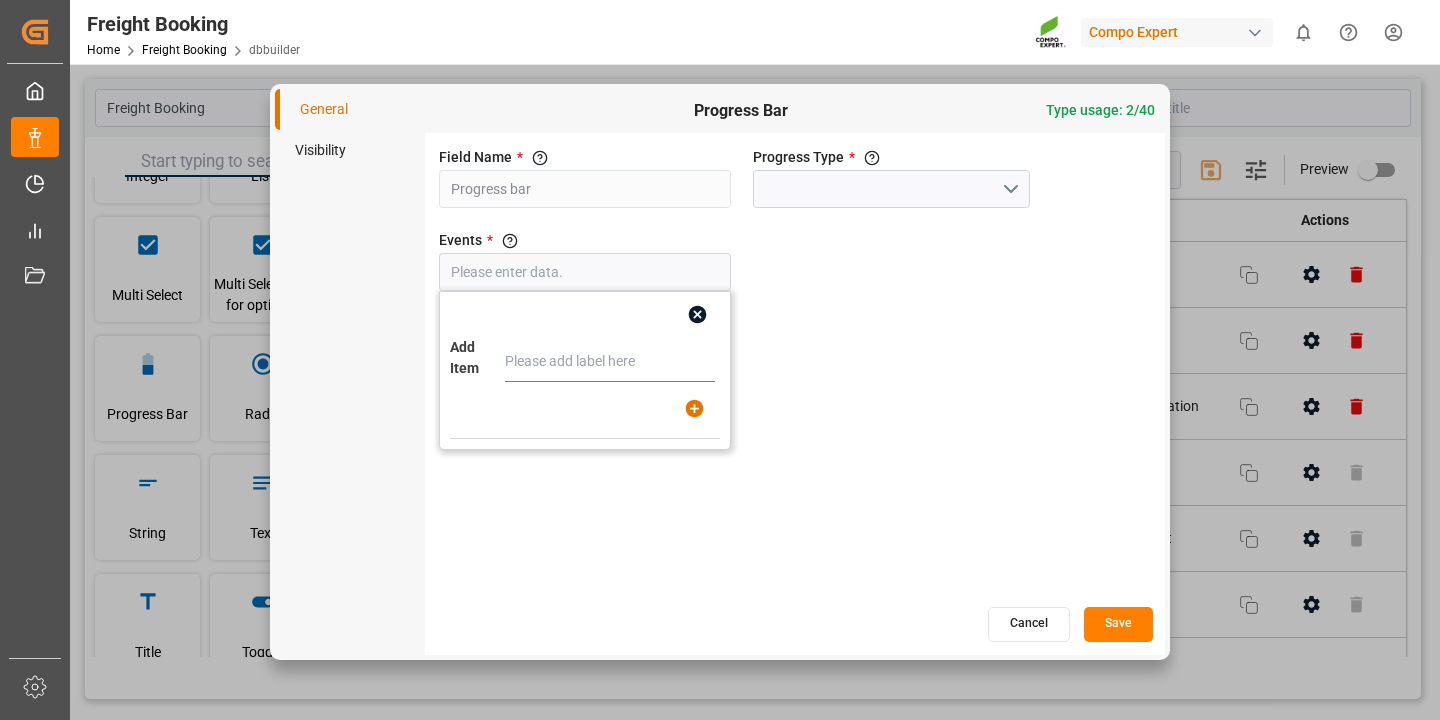 click on "Cancel" at bounding box center (1029, 624) 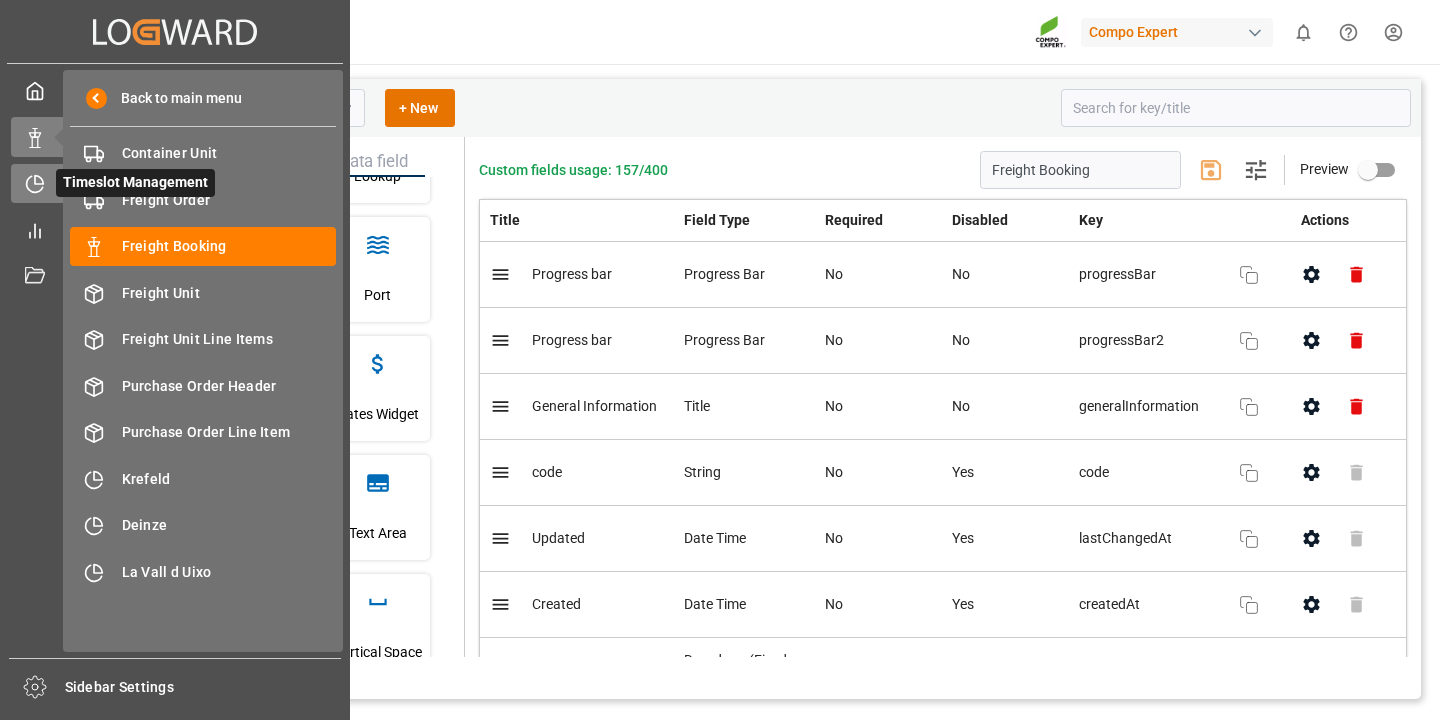 click 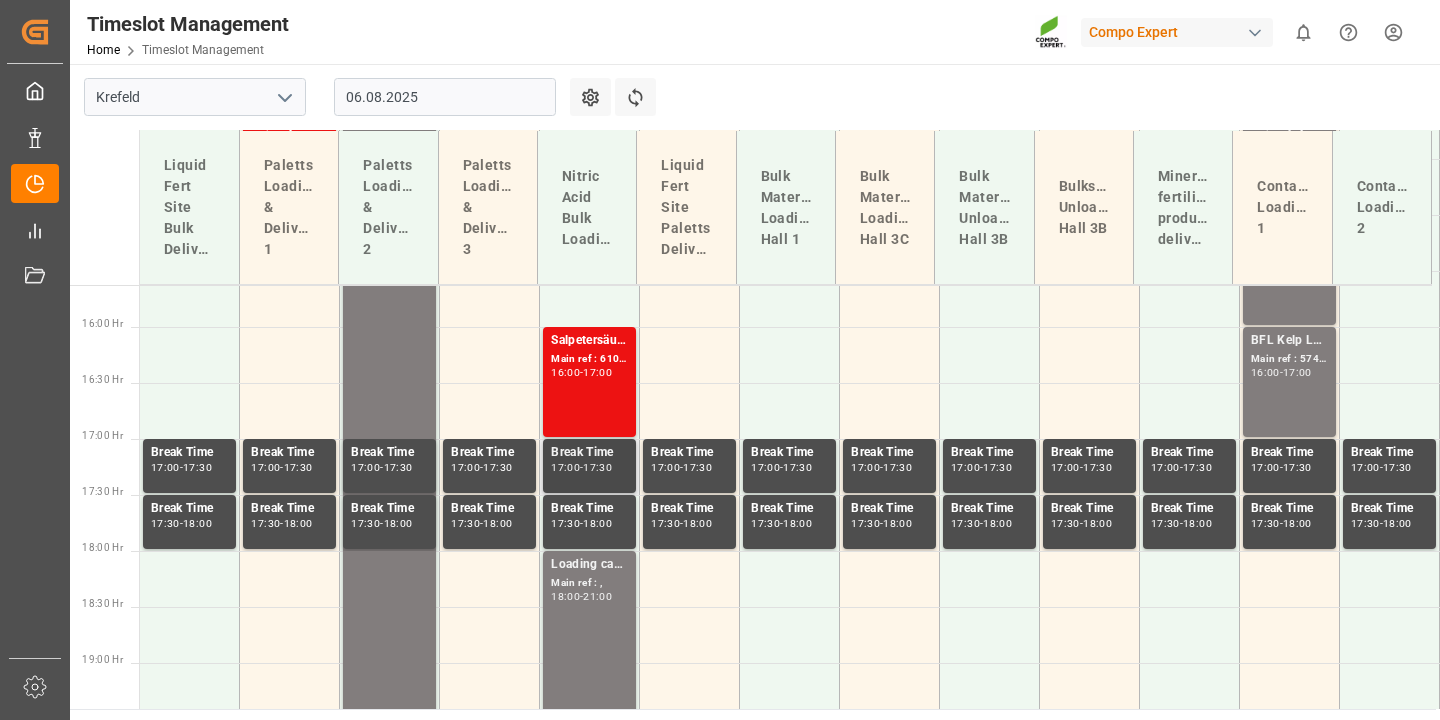scroll, scrollTop: 1729, scrollLeft: 0, axis: vertical 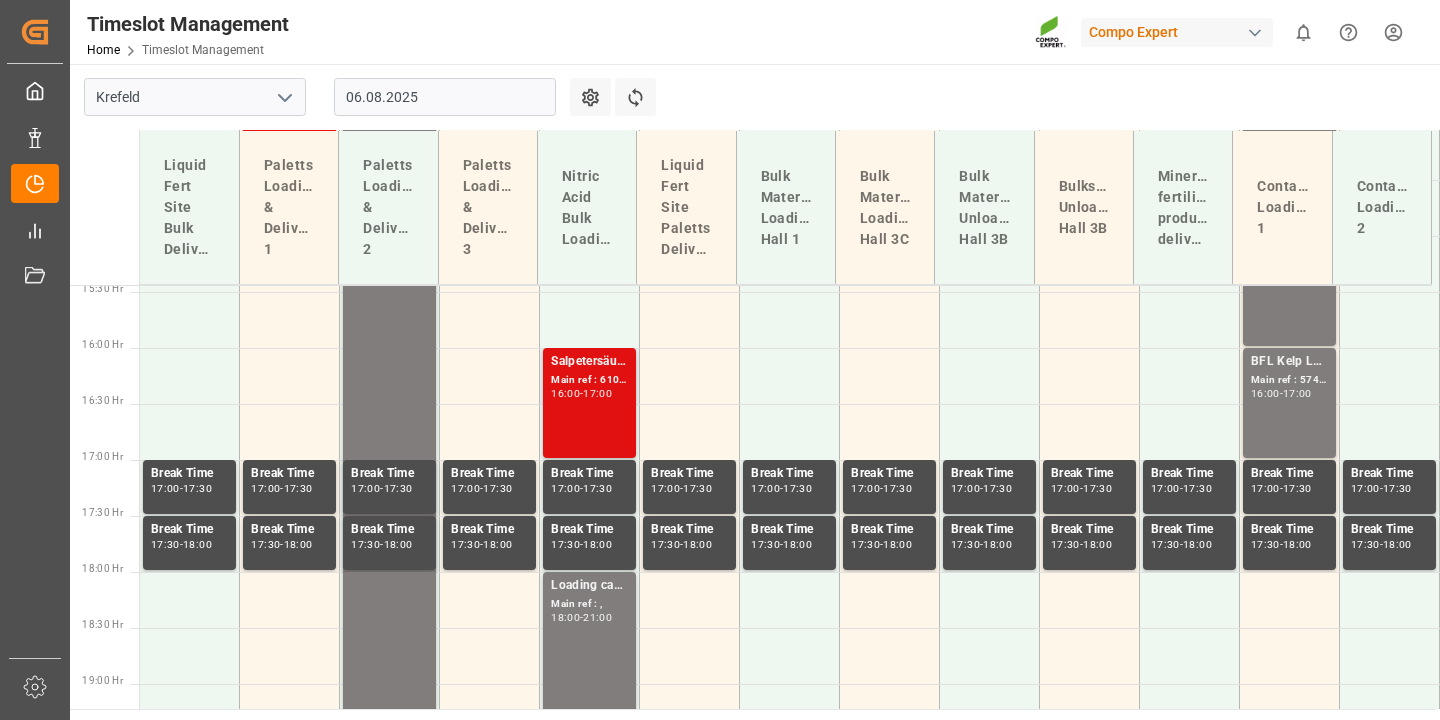 click on "Salpetersäure 53 lose; Main ref : [NUMBER], [NUMBER];  [TIME]   -   [TIME]" at bounding box center (589, 403) 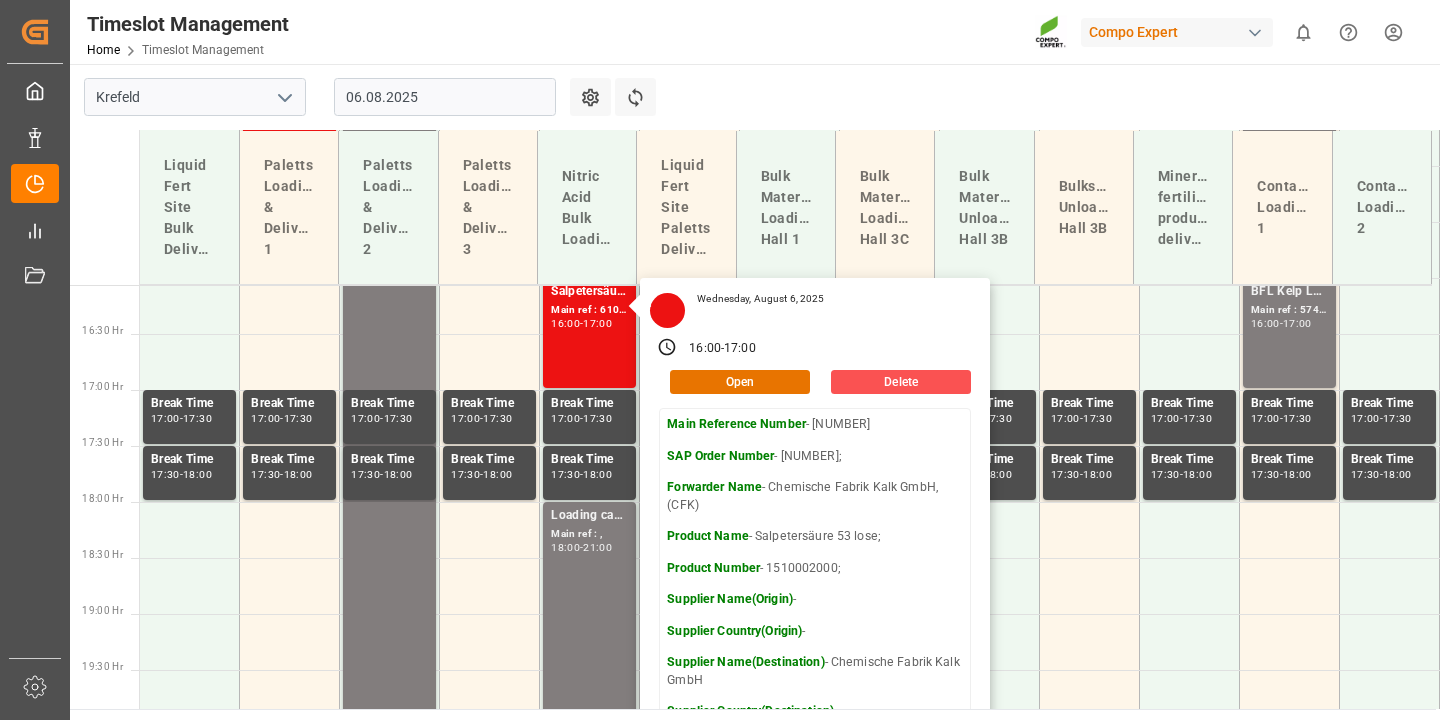scroll, scrollTop: 1824, scrollLeft: 0, axis: vertical 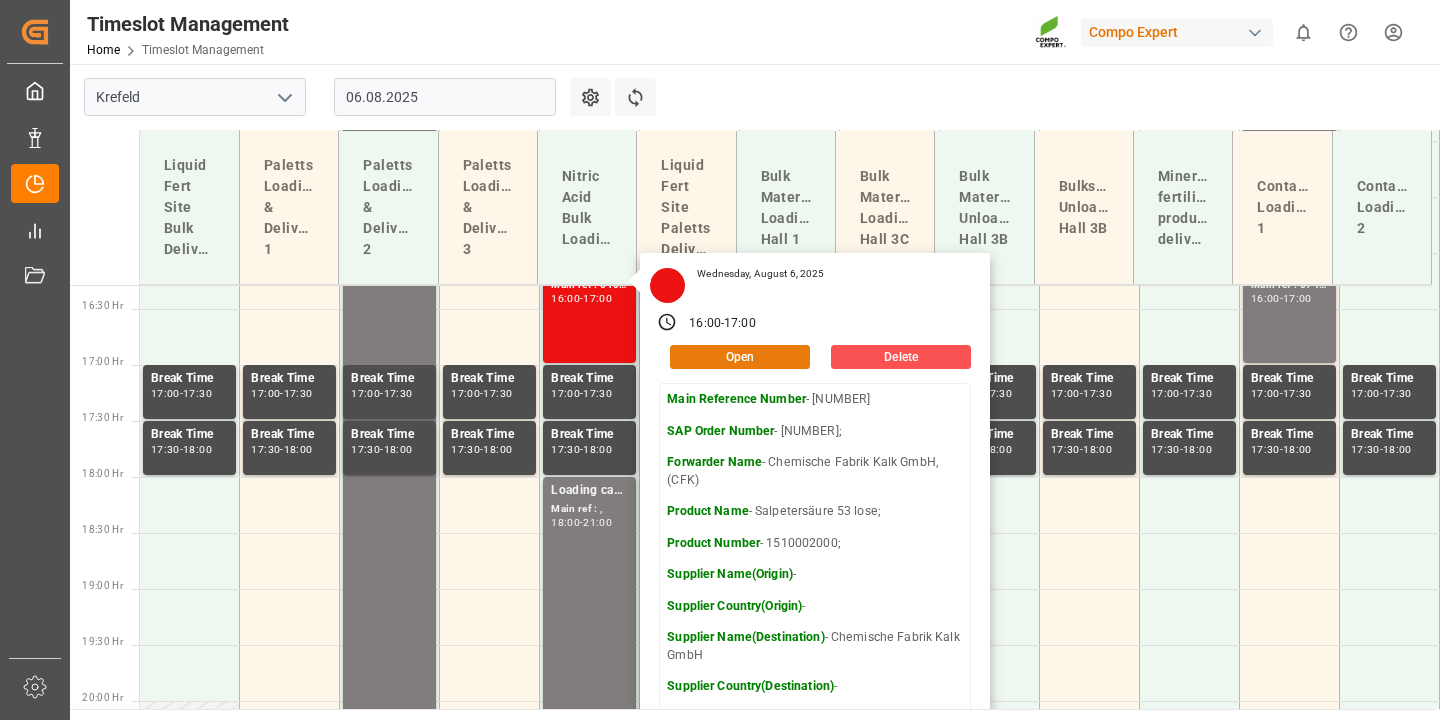click on "Open" at bounding box center (740, 357) 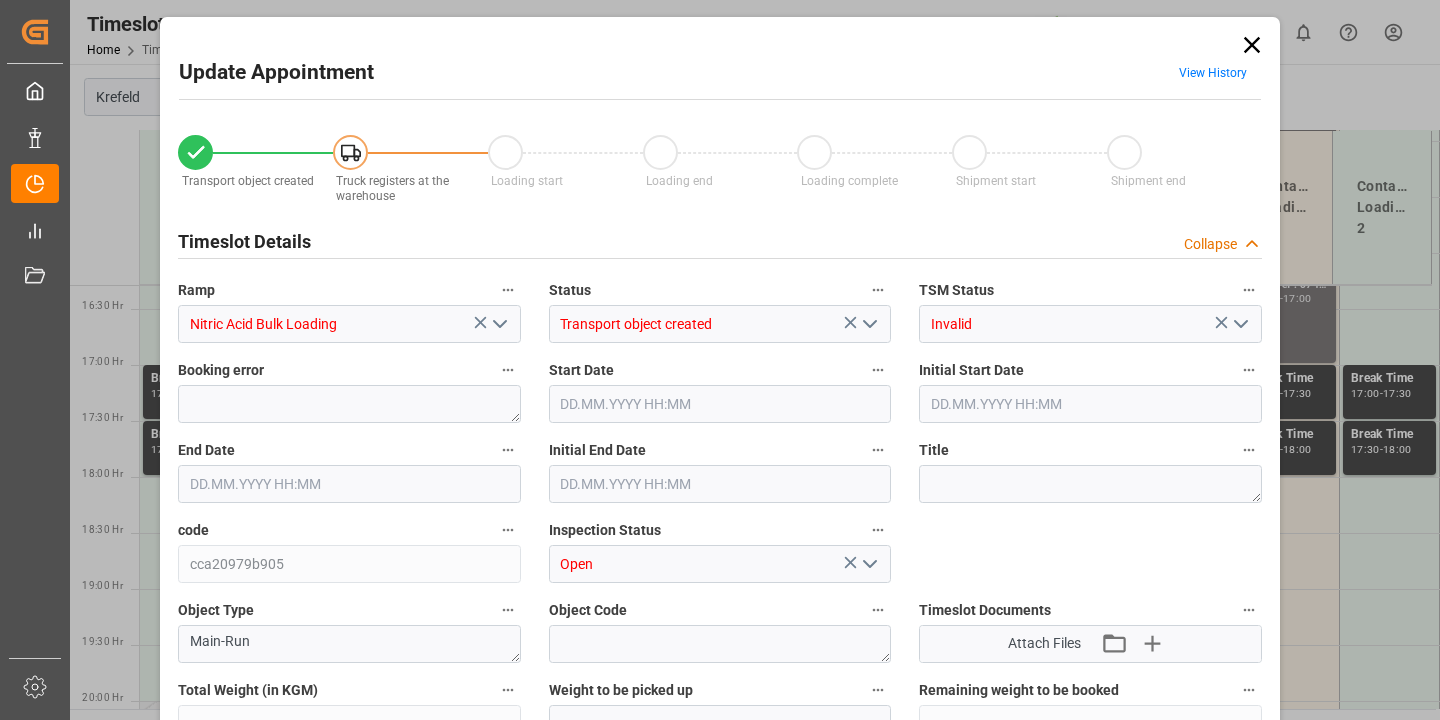 type on "25000" 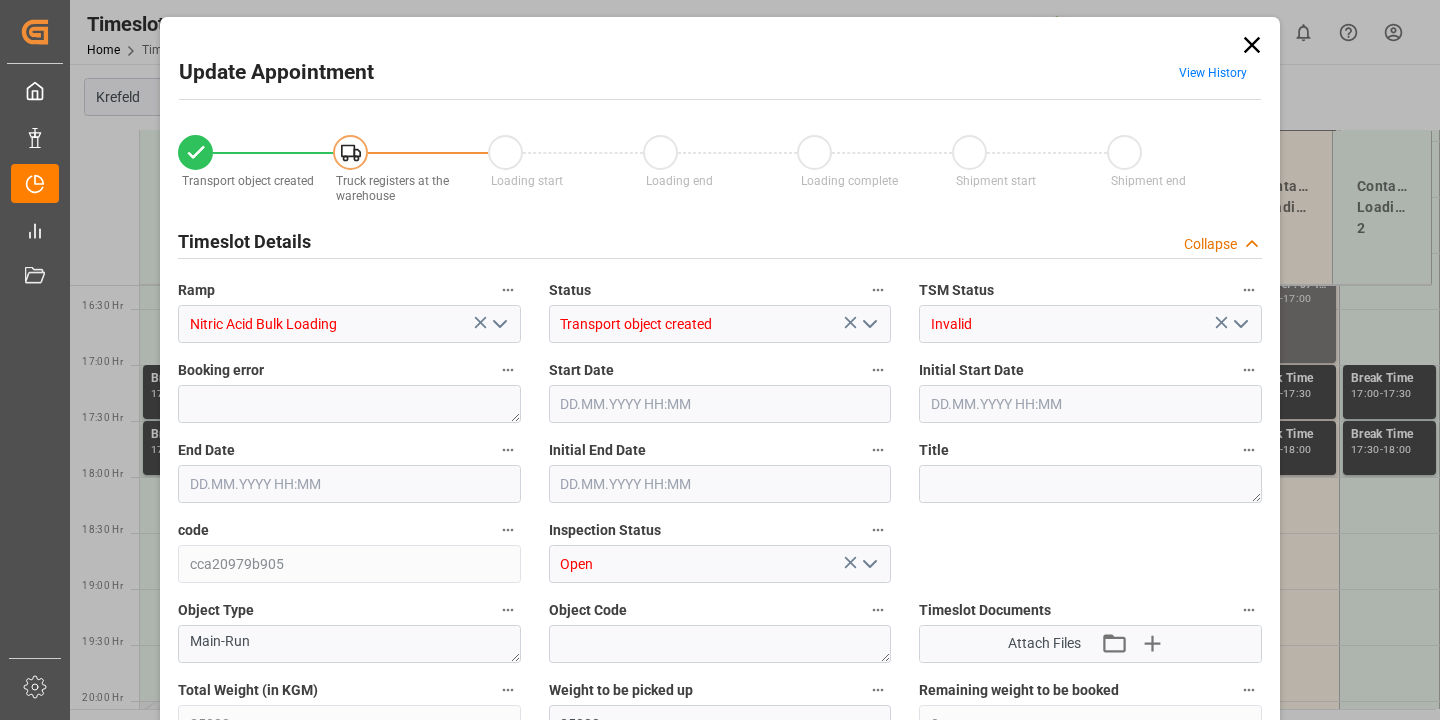 type on "[DATE] [TIME]" 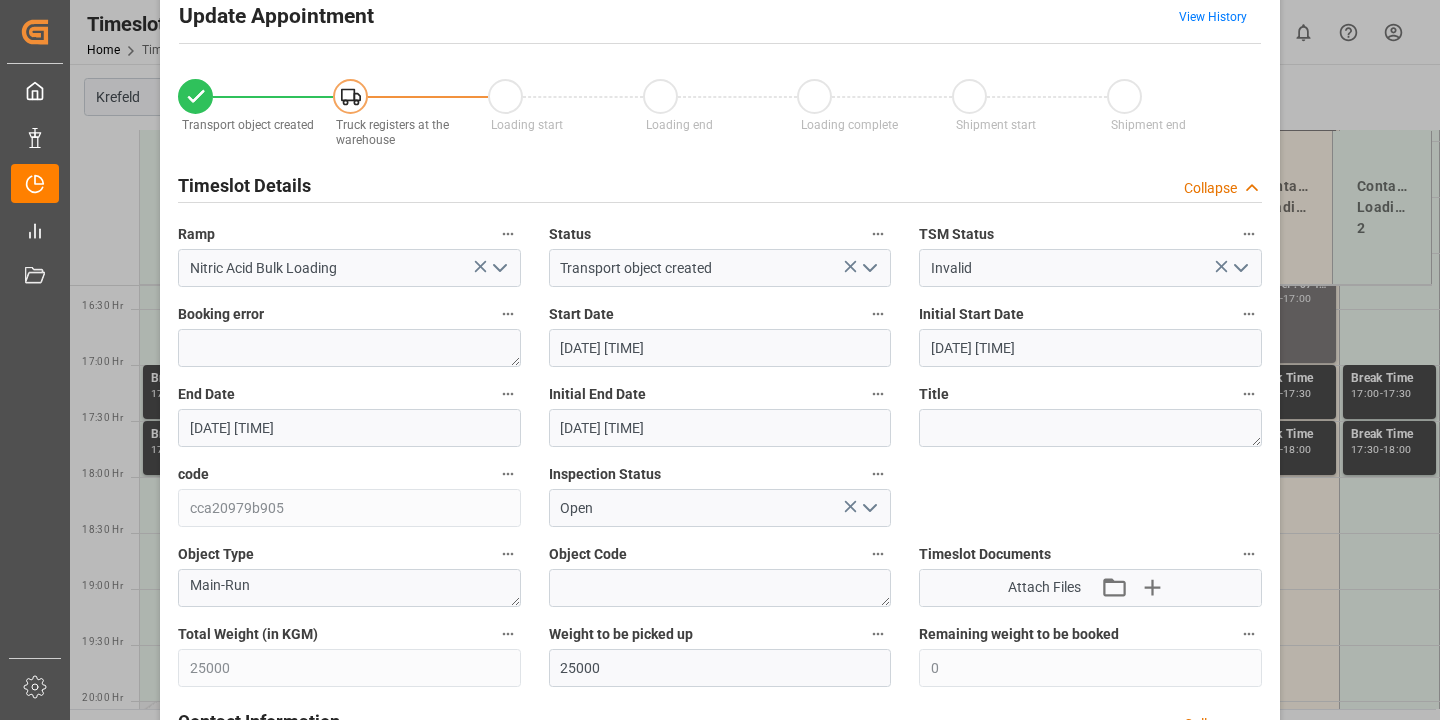 scroll, scrollTop: 0, scrollLeft: 0, axis: both 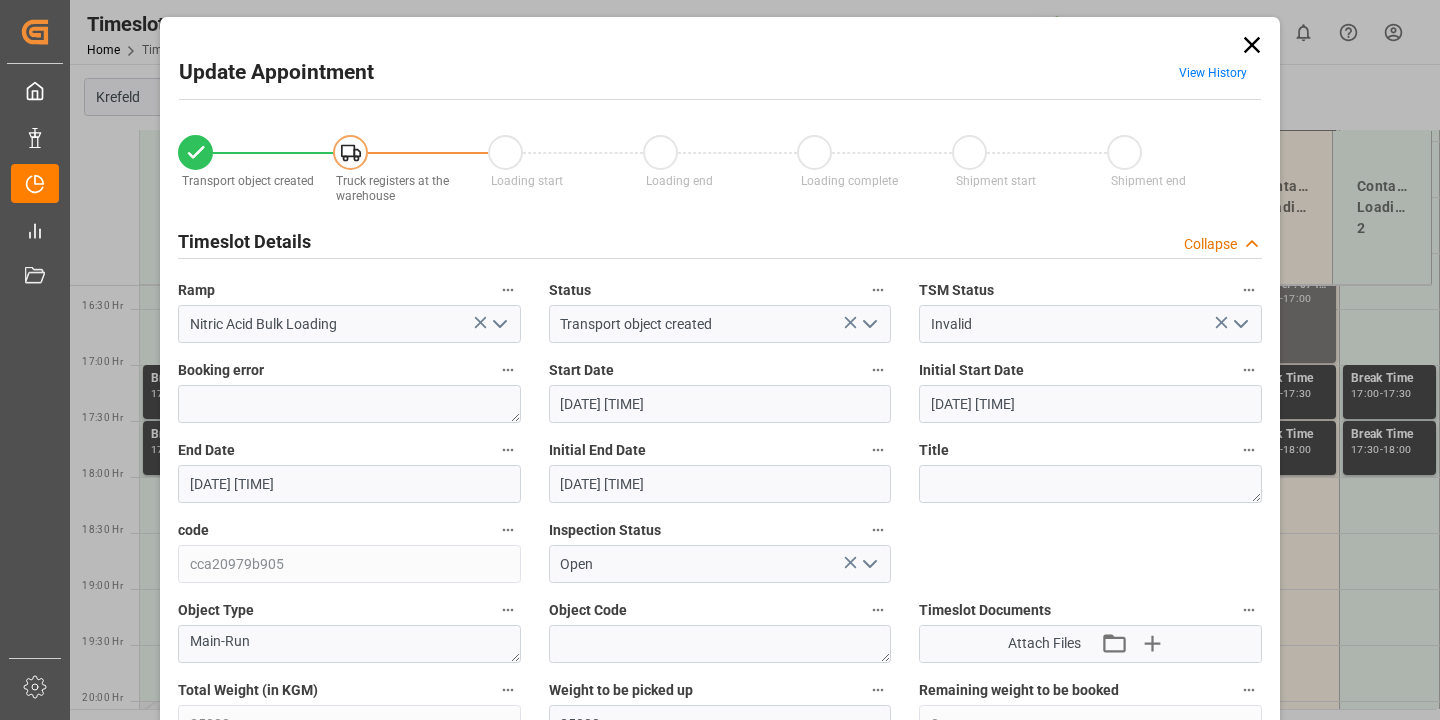 click 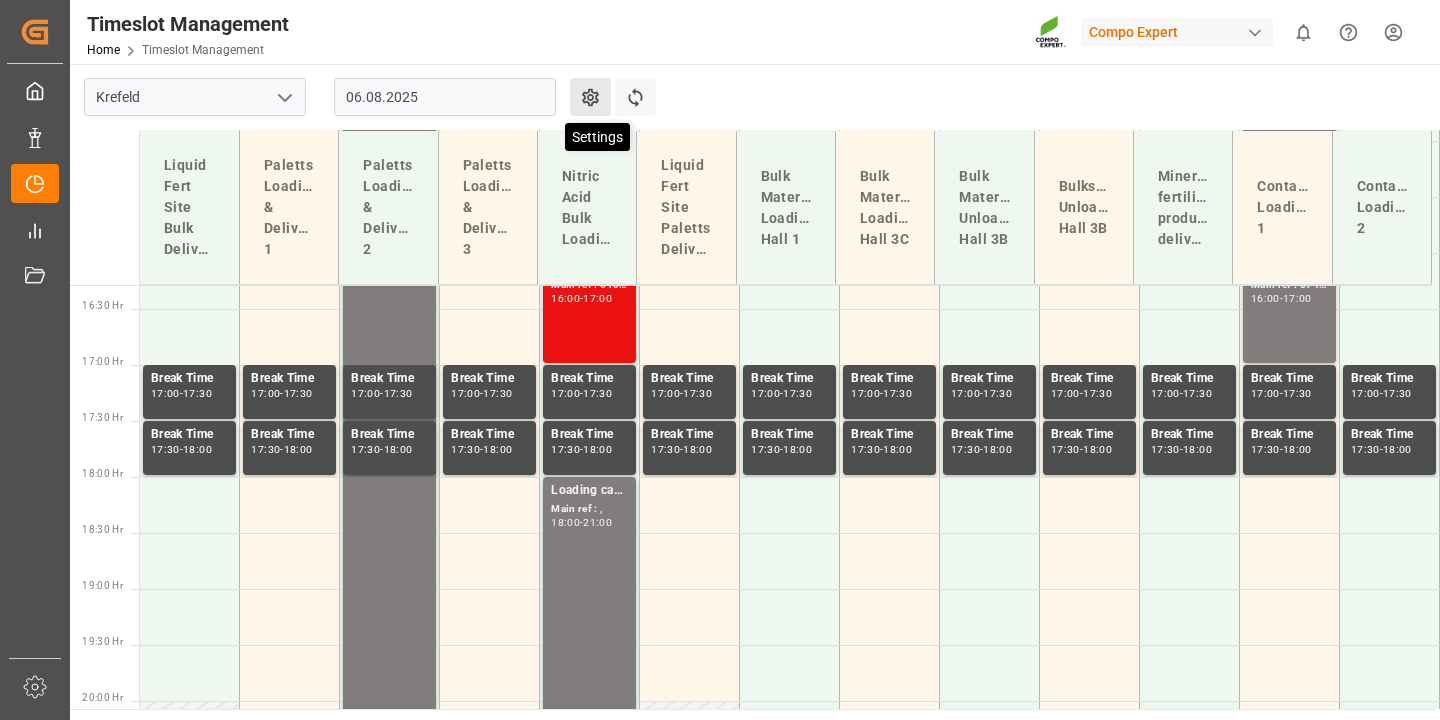 click 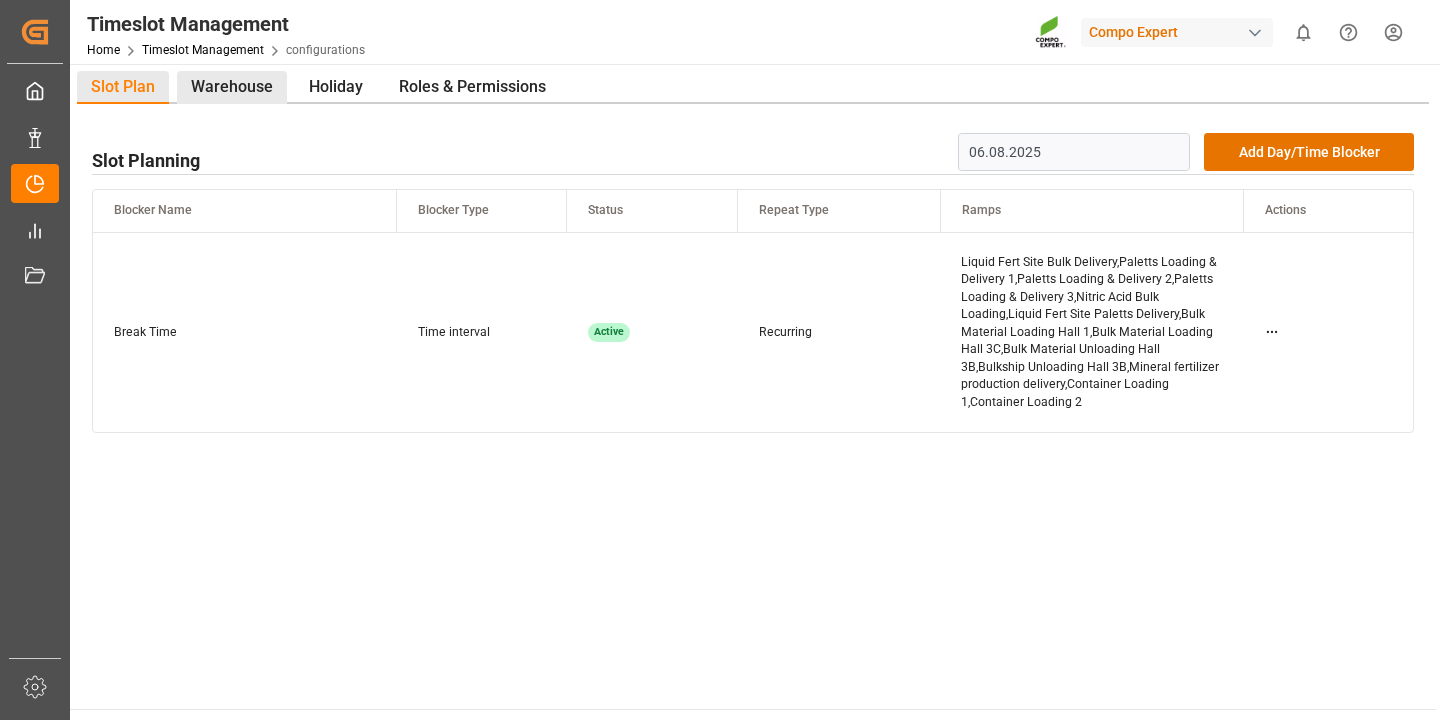 click on "Warehouse" at bounding box center [232, 87] 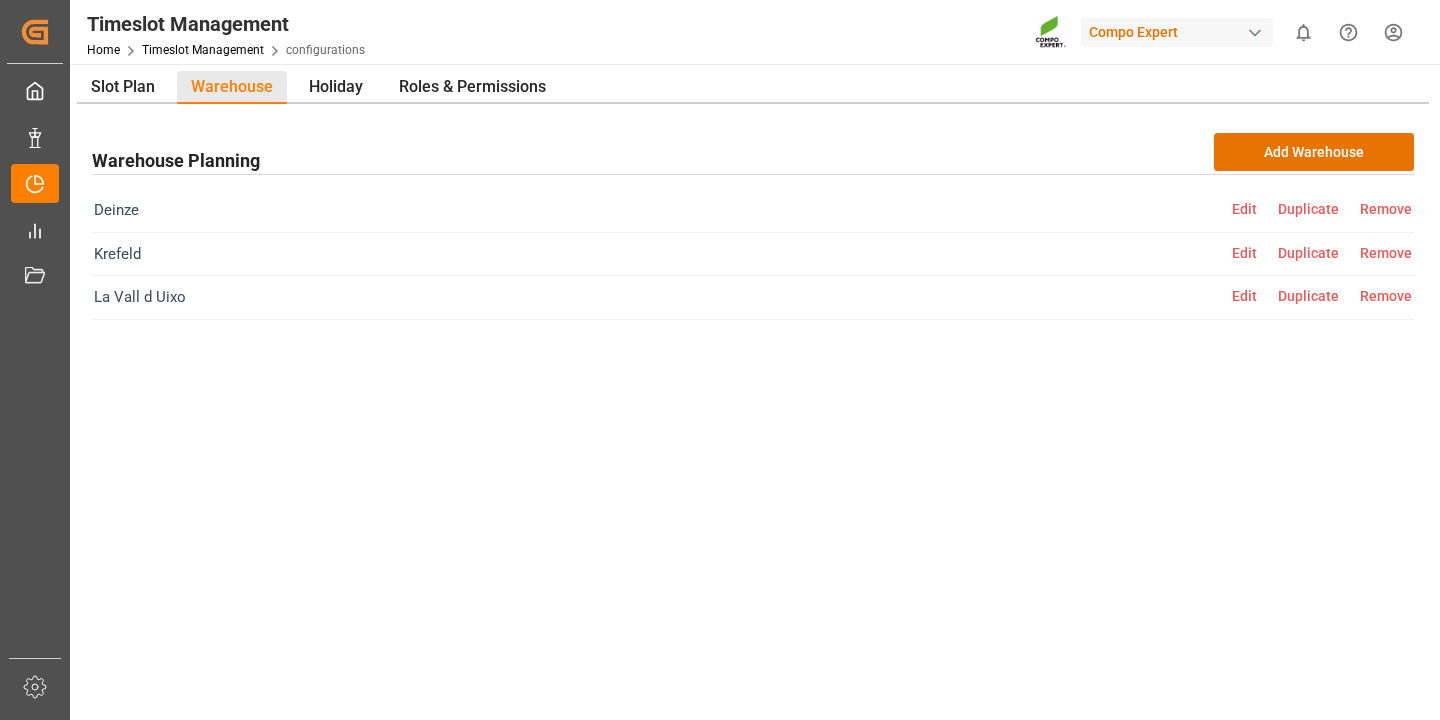click on "Edit" at bounding box center [1255, 209] 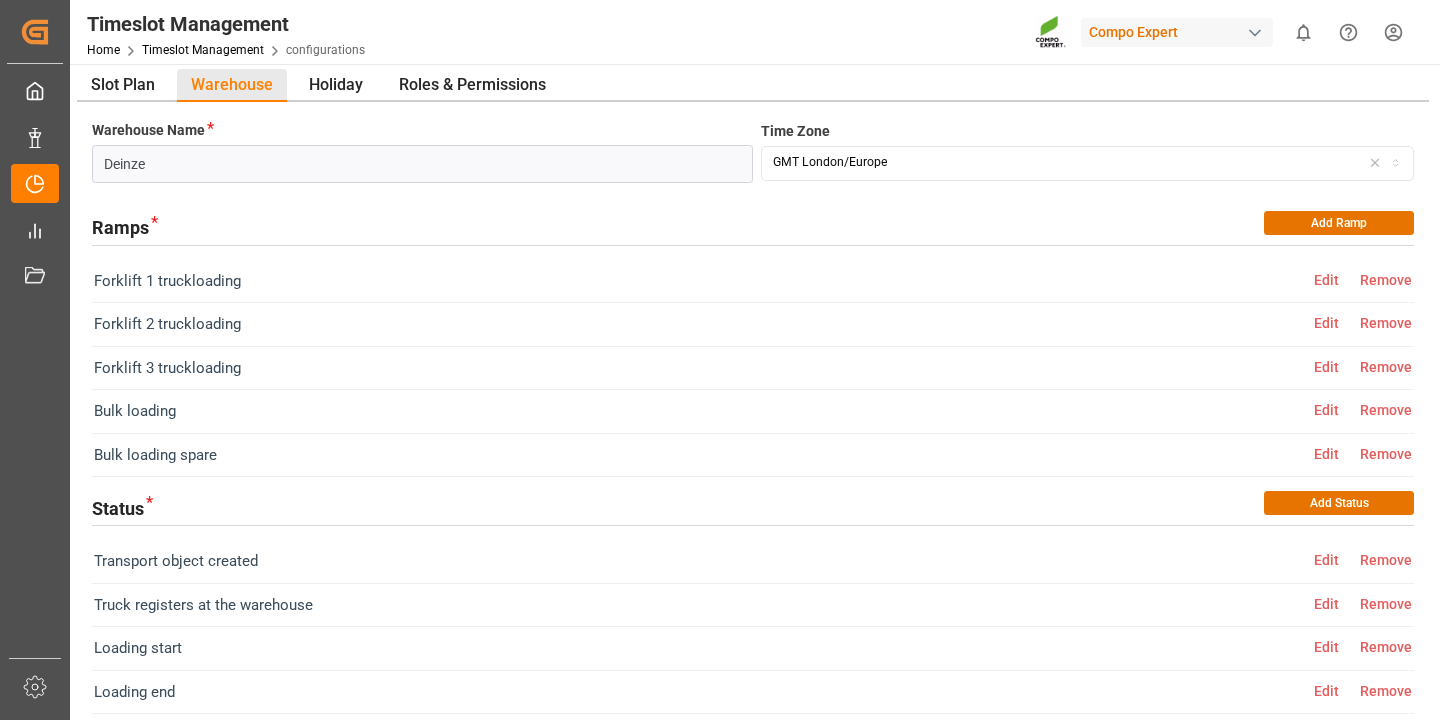 scroll, scrollTop: 0, scrollLeft: 0, axis: both 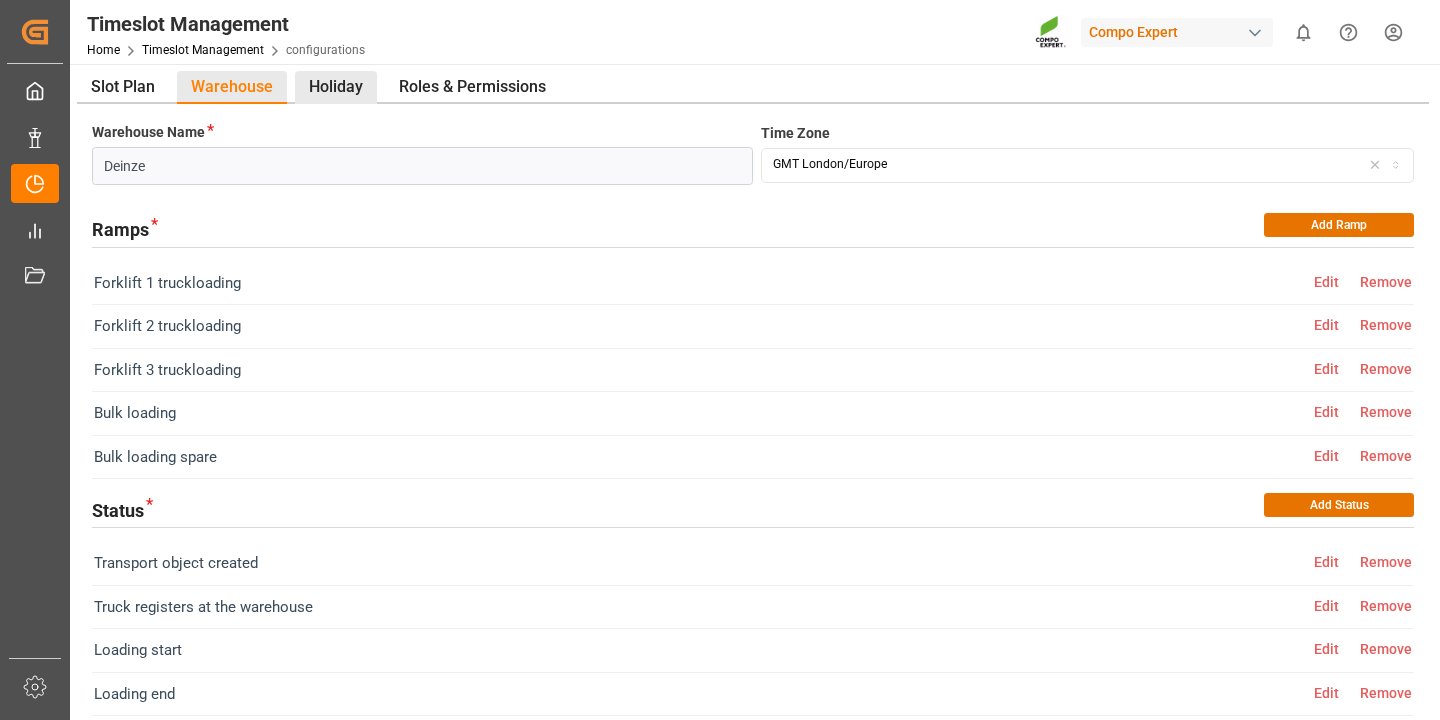 click on "Holiday" at bounding box center [336, 87] 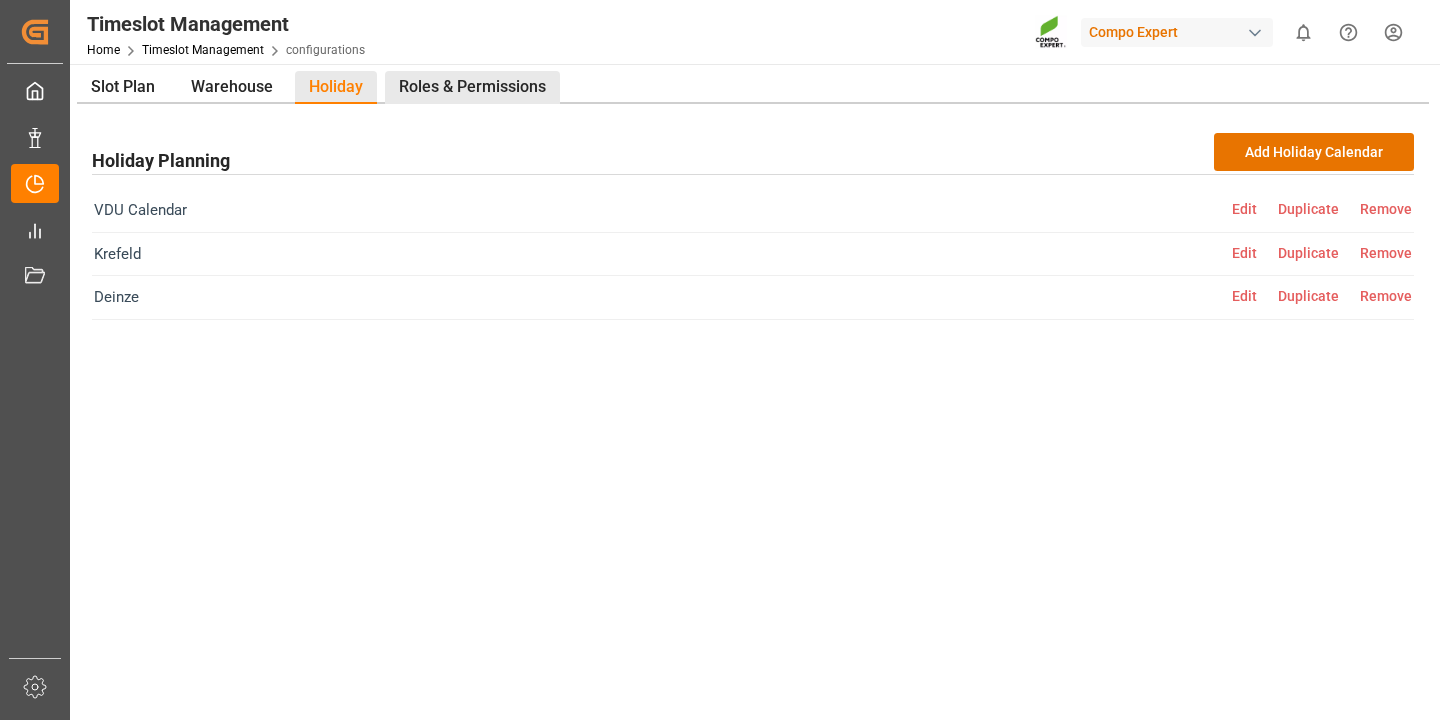 click on "Roles & Permissions" at bounding box center (472, 87) 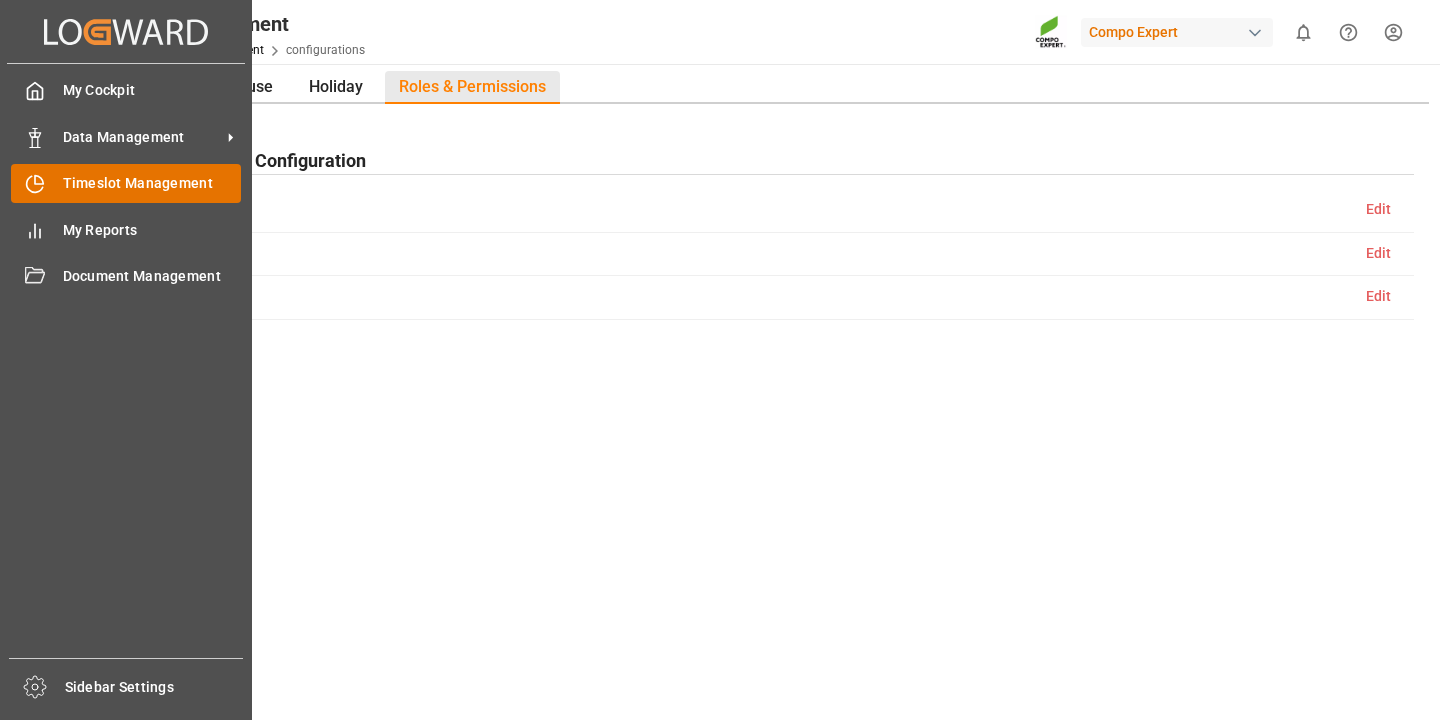 click on "Timeslot Management" at bounding box center [152, 183] 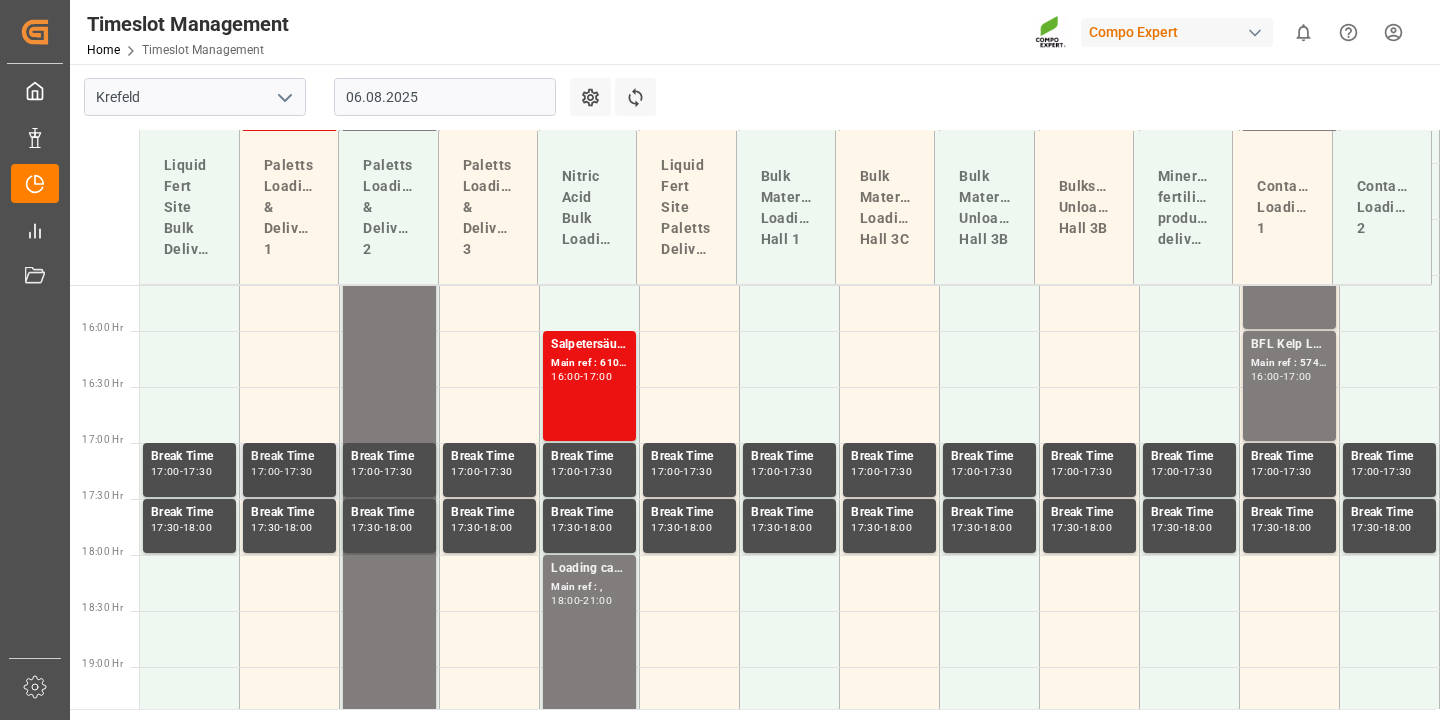 scroll, scrollTop: 1751, scrollLeft: 0, axis: vertical 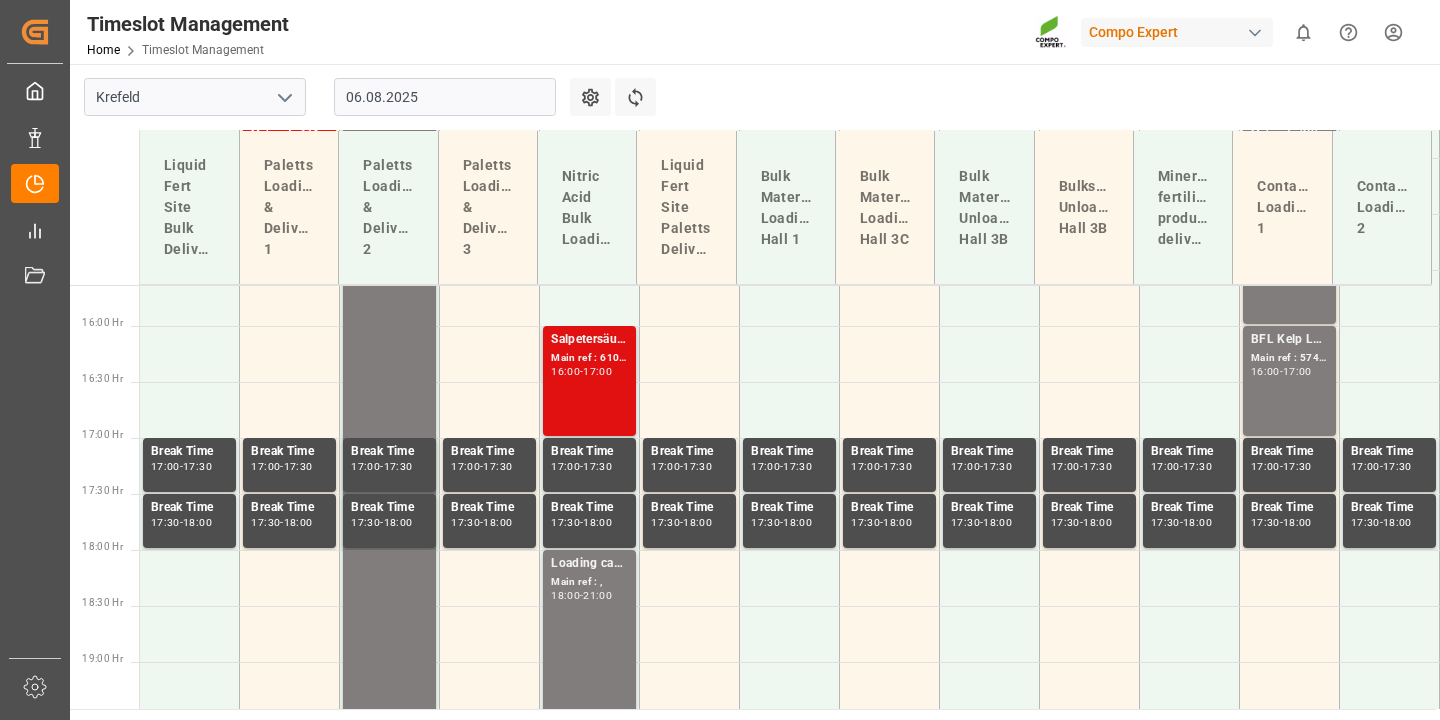 click on "Salpetersäure 53 lose; Main ref : [NUMBER], [NUMBER];  [TIME]   -   [TIME]" at bounding box center [589, 381] 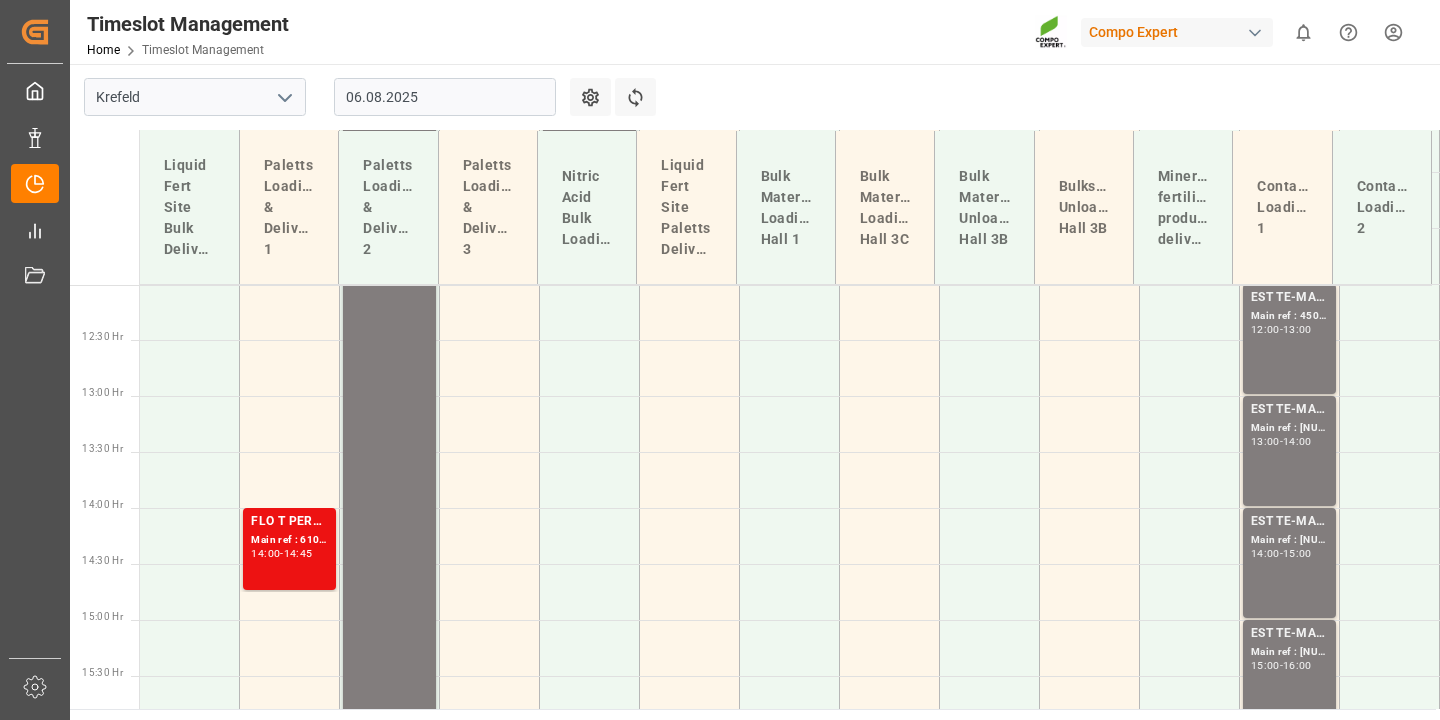 scroll, scrollTop: 1252, scrollLeft: 0, axis: vertical 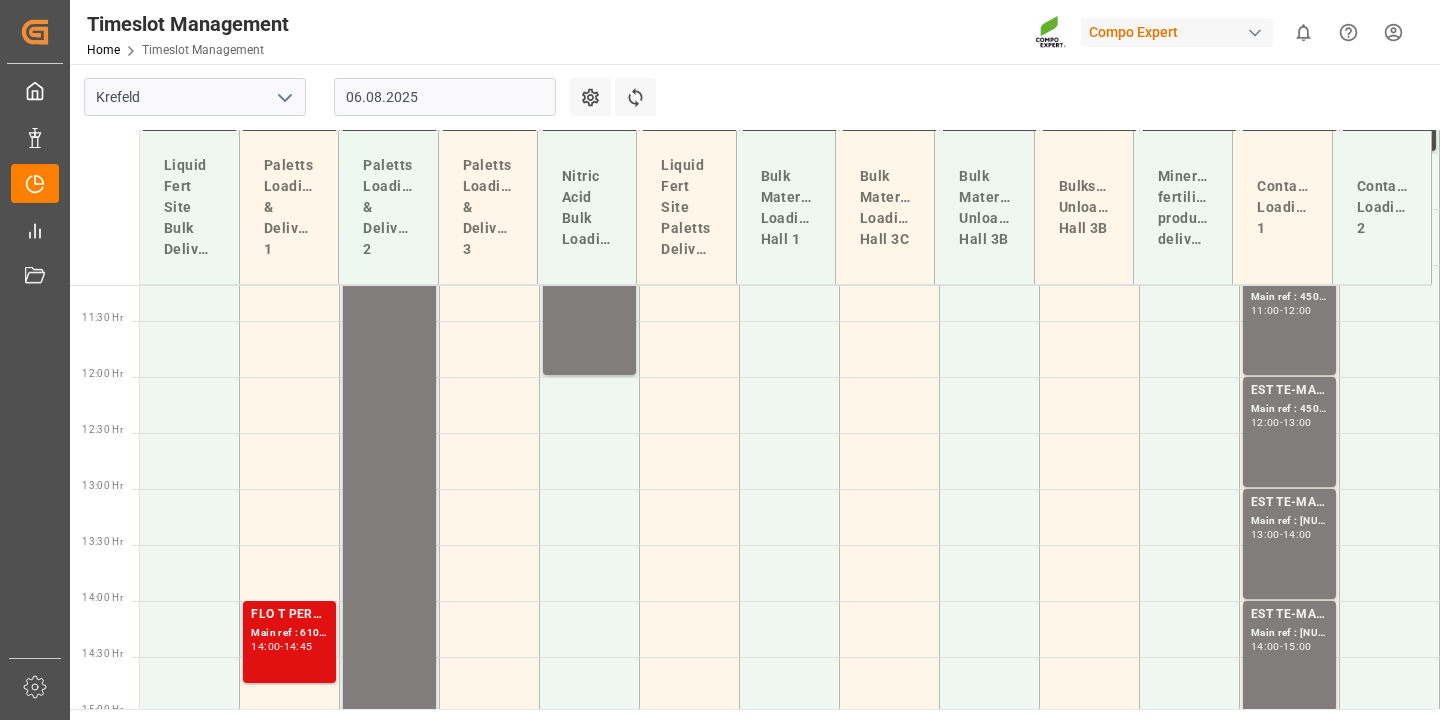 click on "Main ref : 6100000895, 2000000932;" at bounding box center (289, 633) 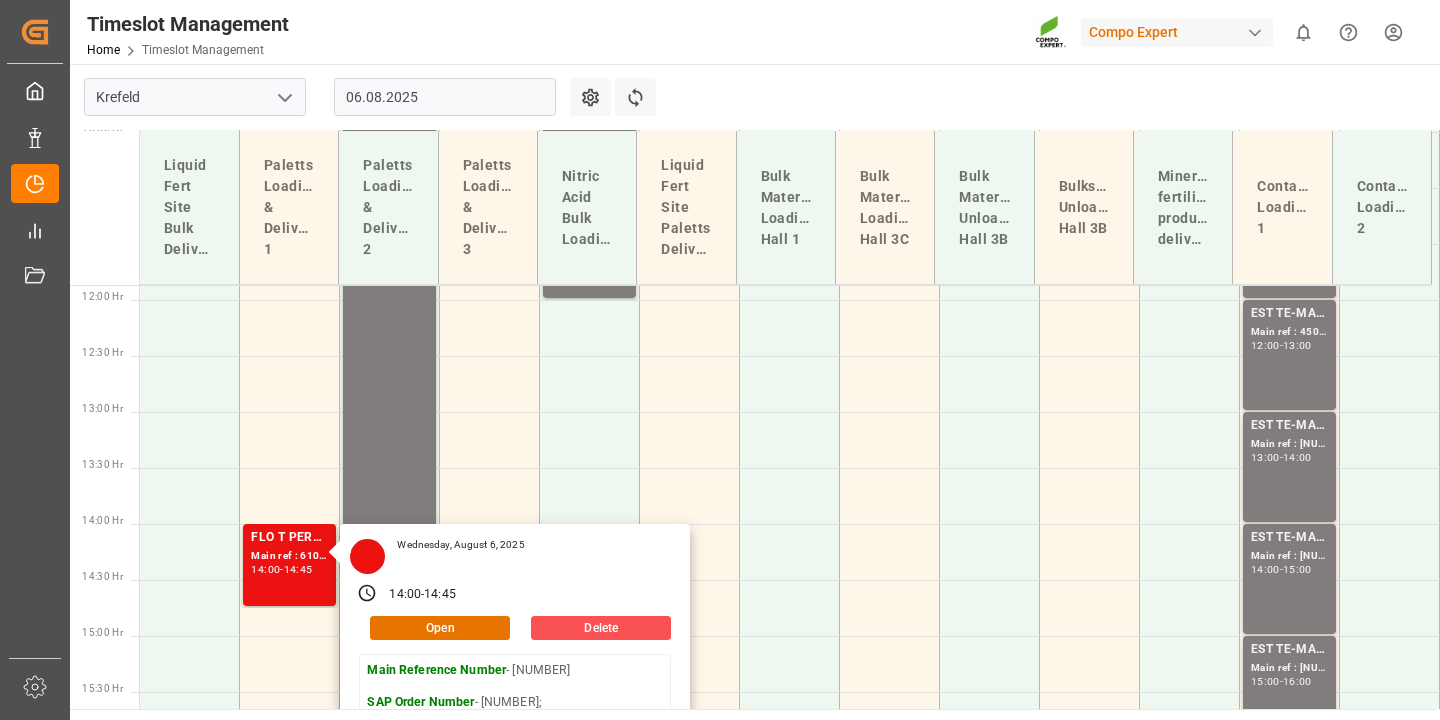 scroll, scrollTop: 1328, scrollLeft: 0, axis: vertical 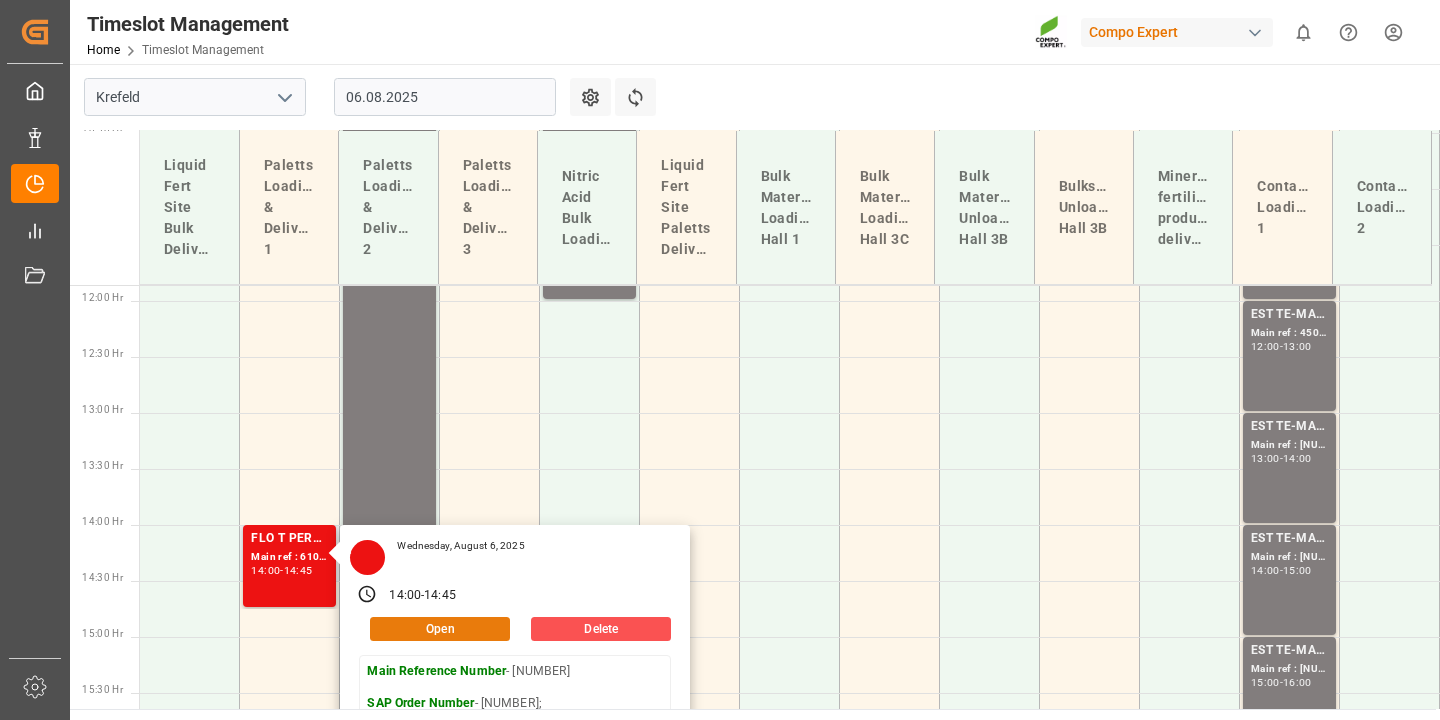 click on "Open" at bounding box center (440, 629) 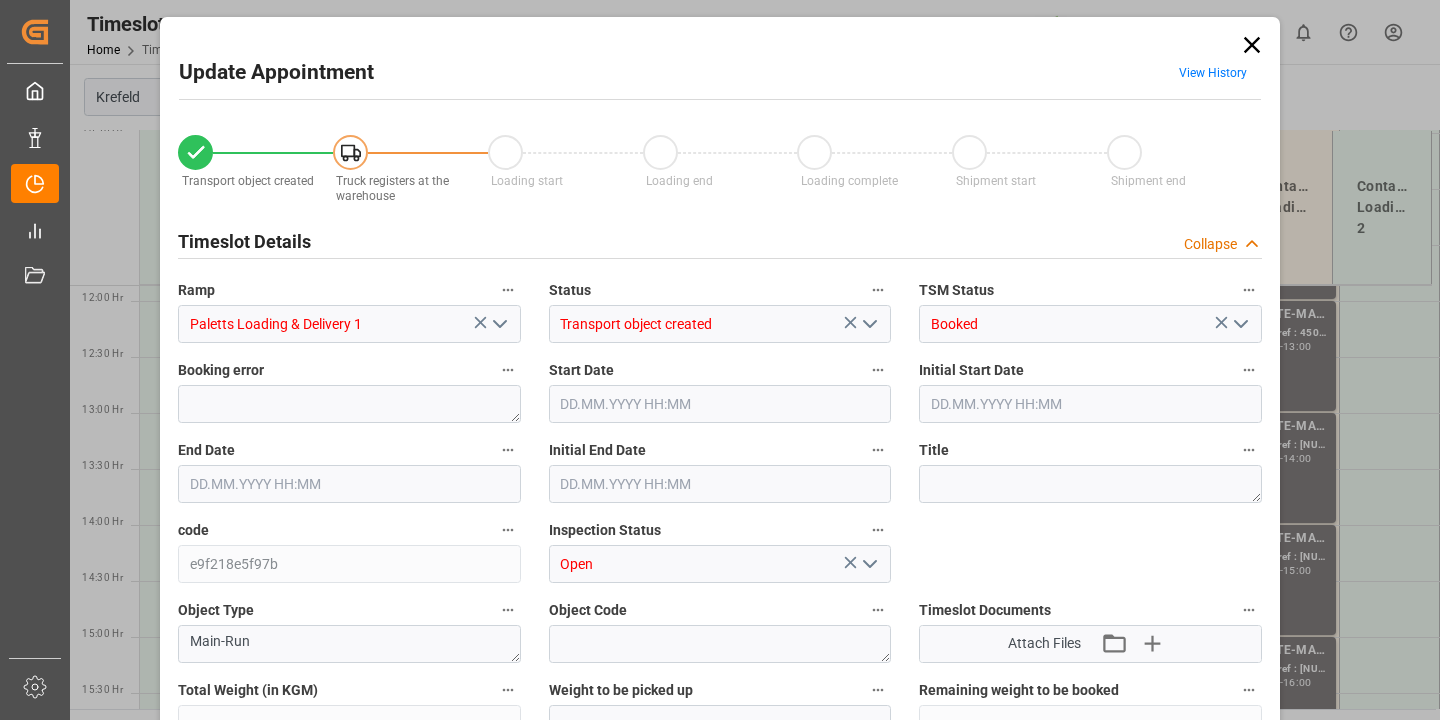 type on "23514.4" 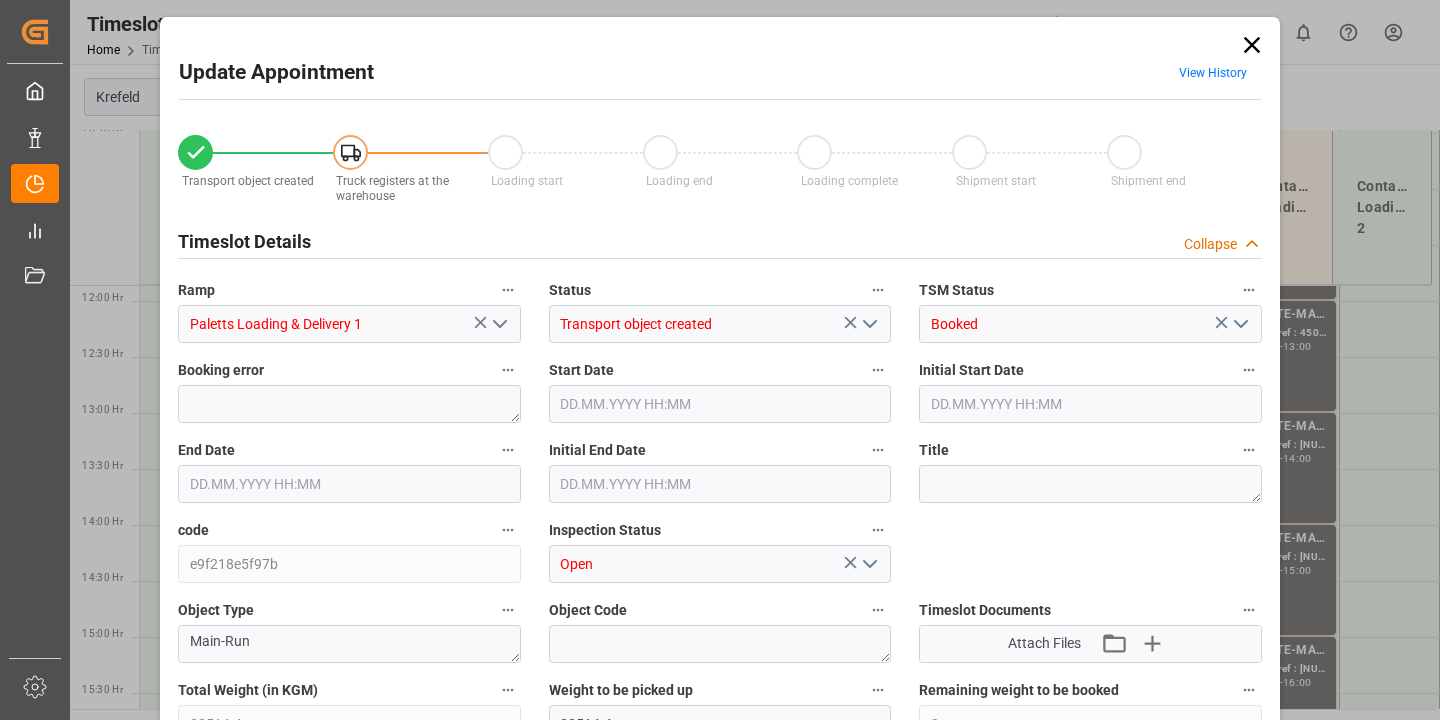 type on "[DATE] [TIME]" 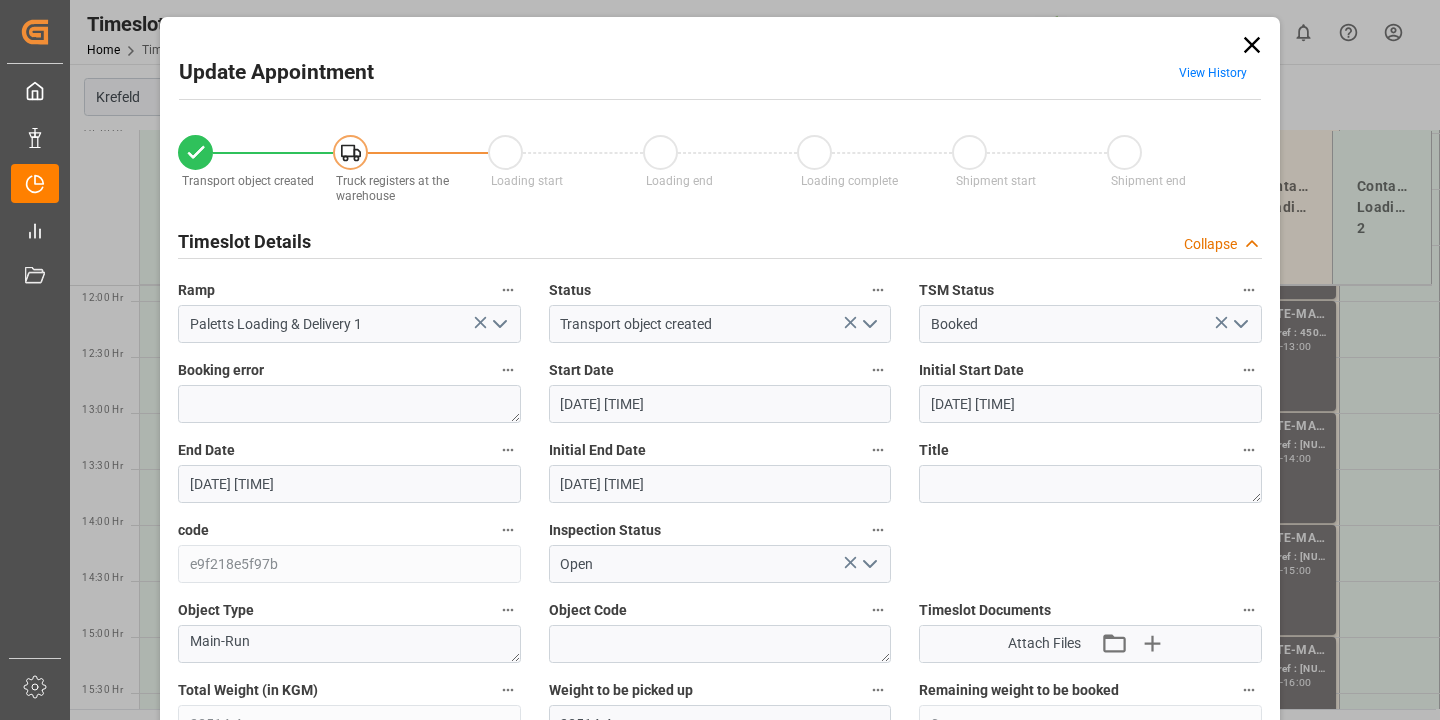 click 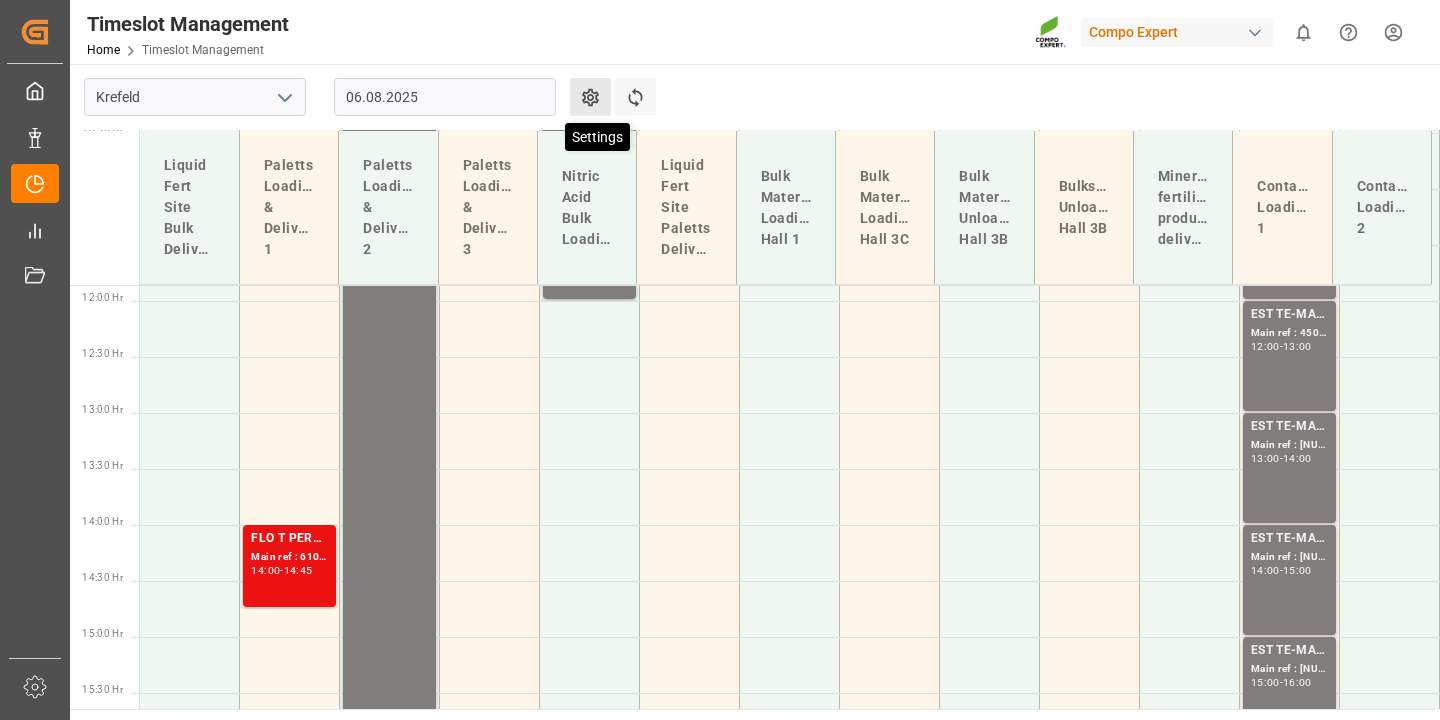 click 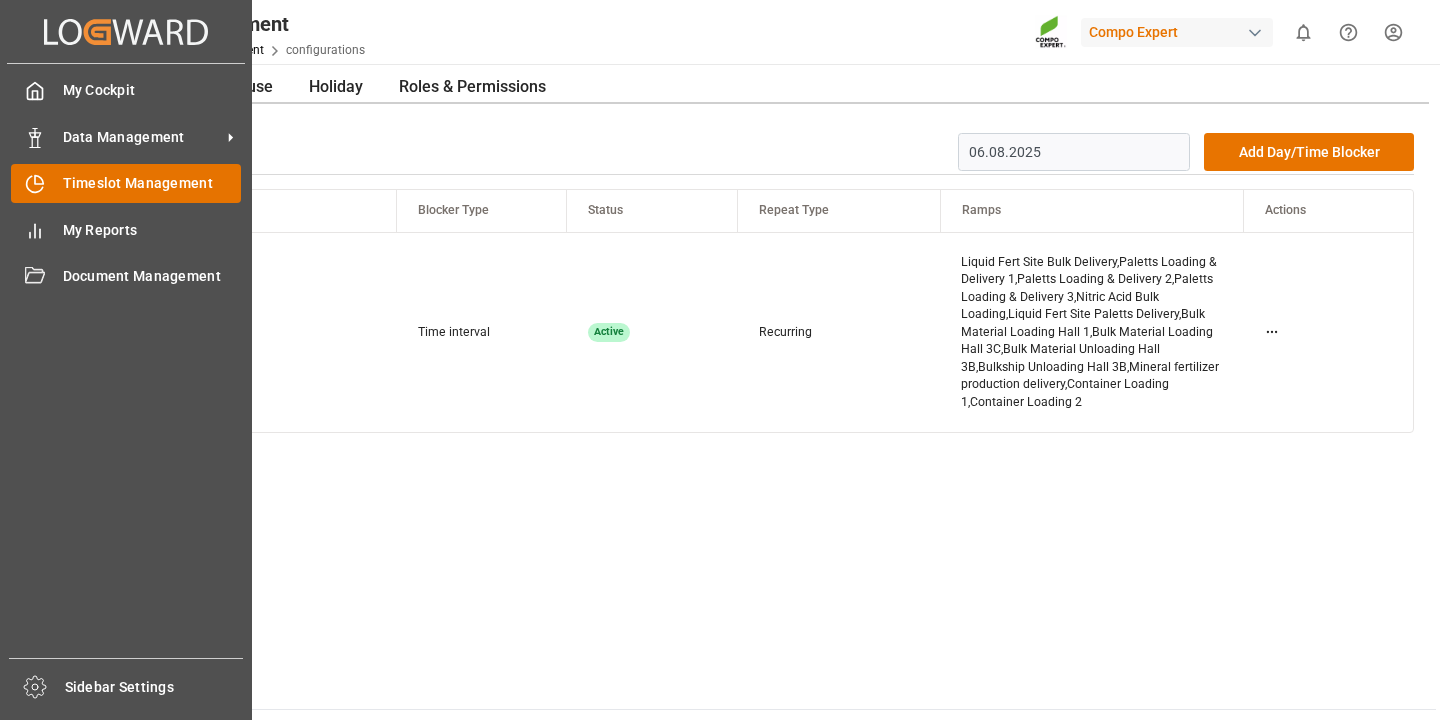 click 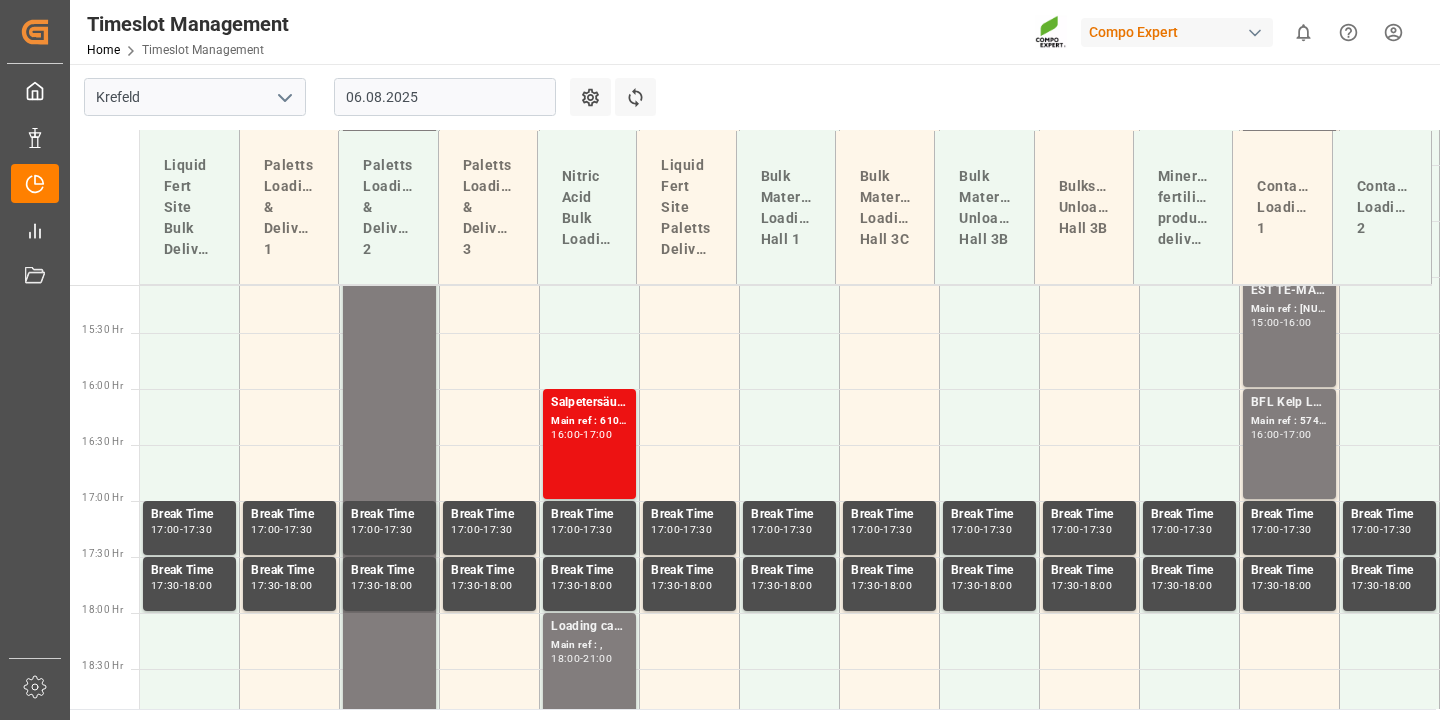click 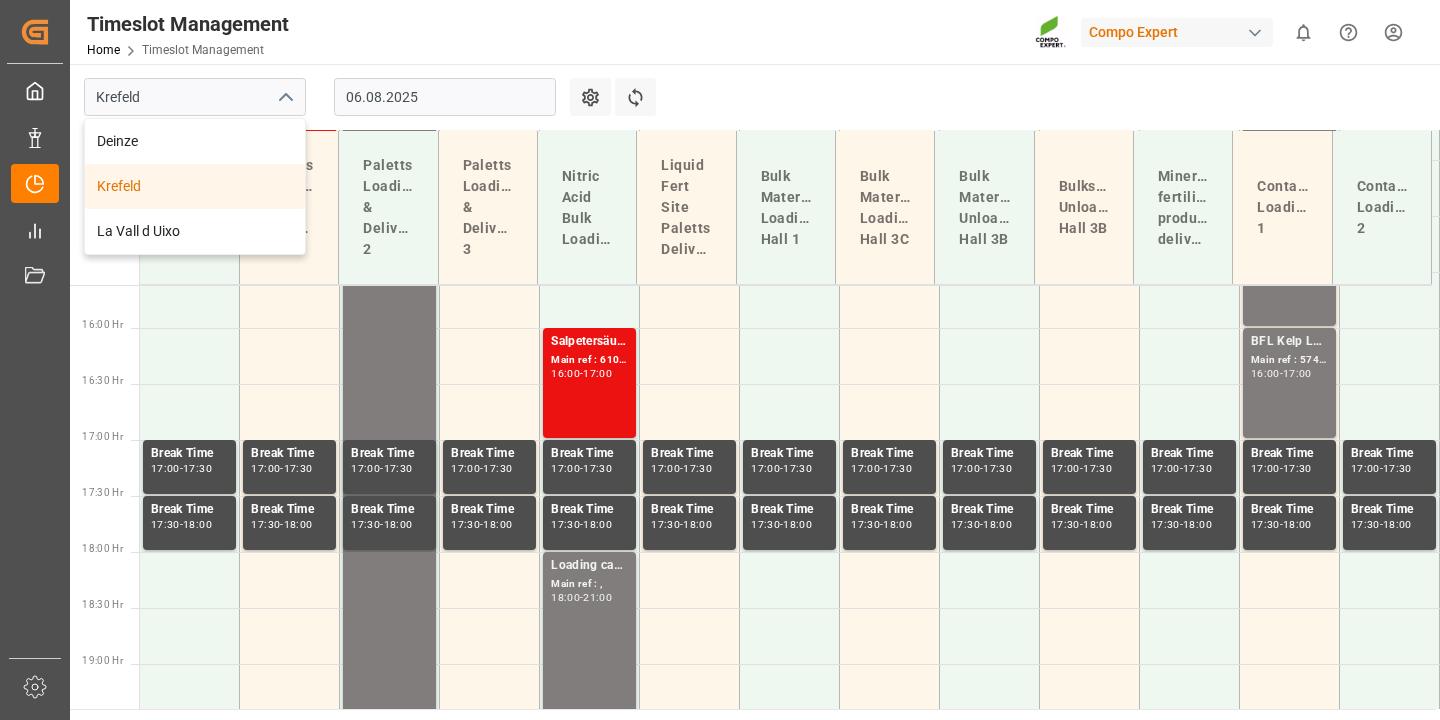 scroll, scrollTop: 1751, scrollLeft: 0, axis: vertical 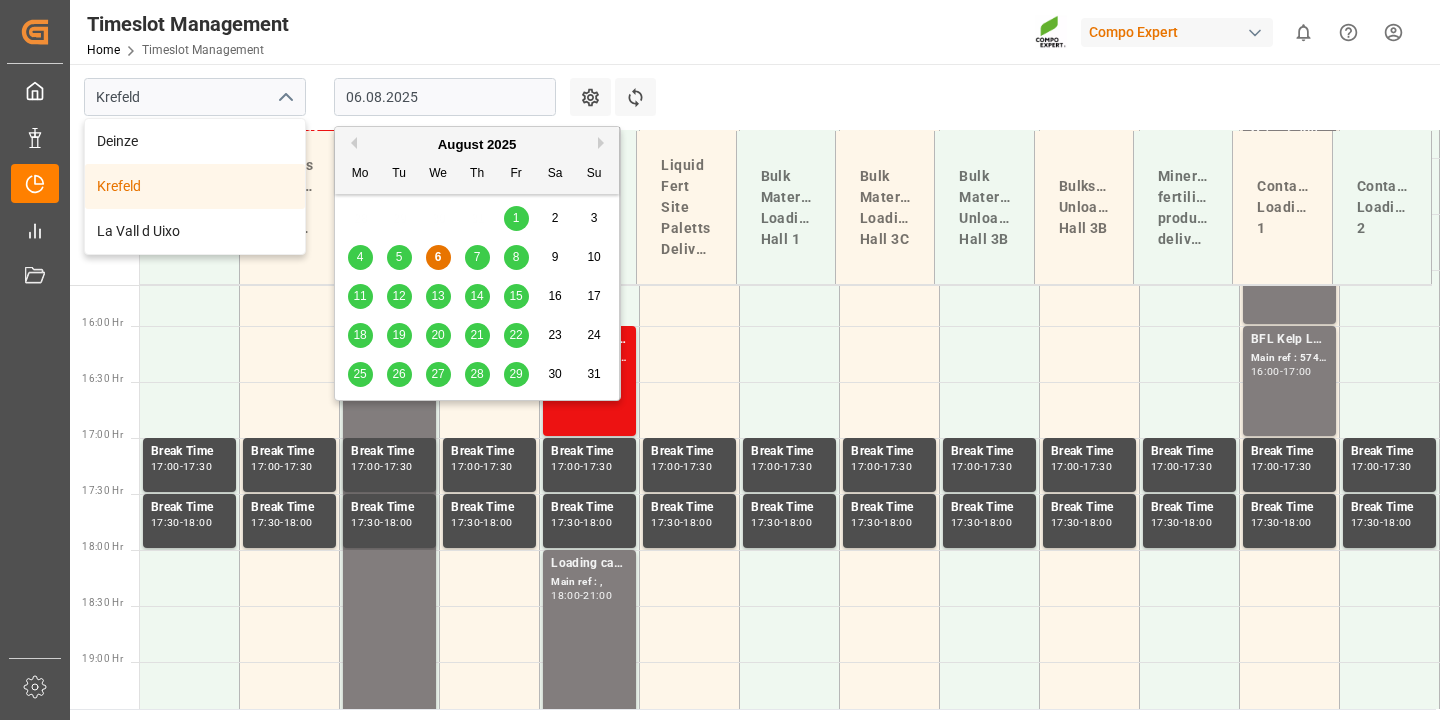 click on "06.08.2025" at bounding box center [445, 97] 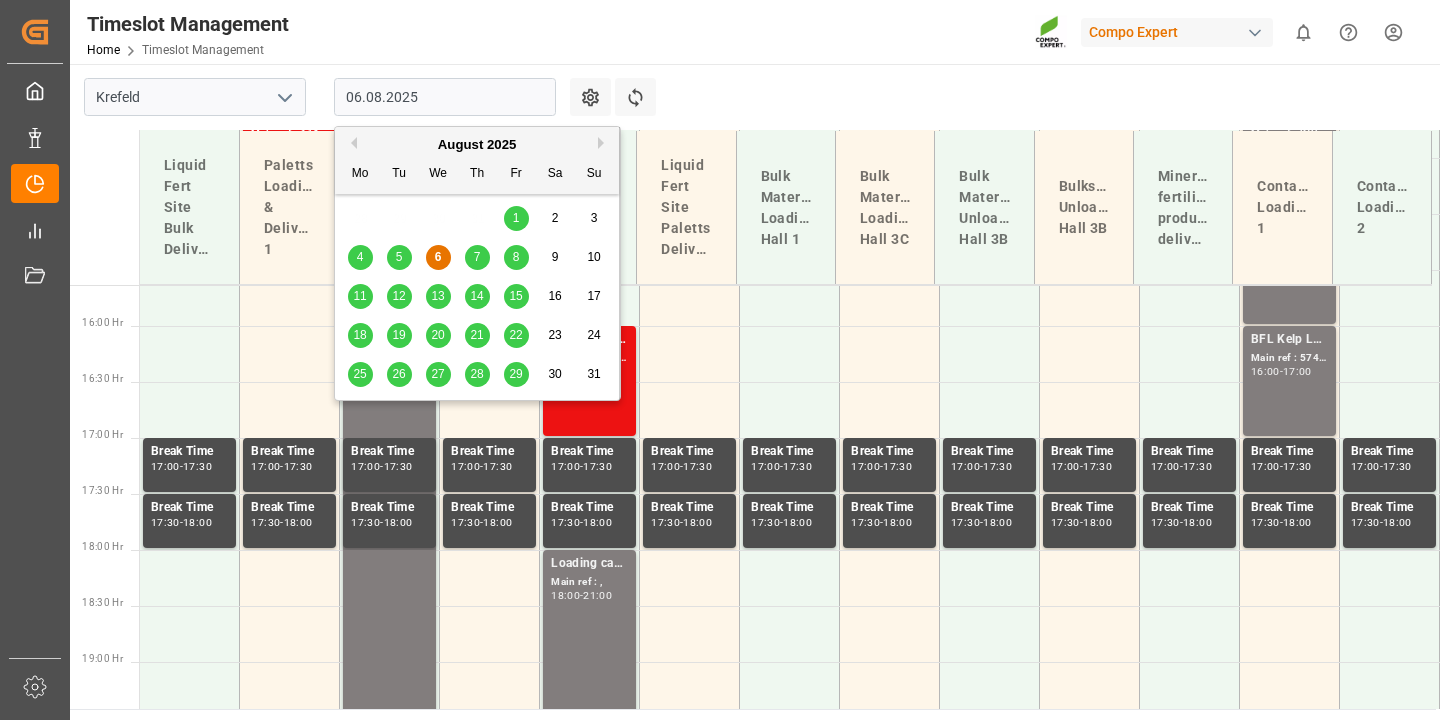 click on "1" at bounding box center (516, 218) 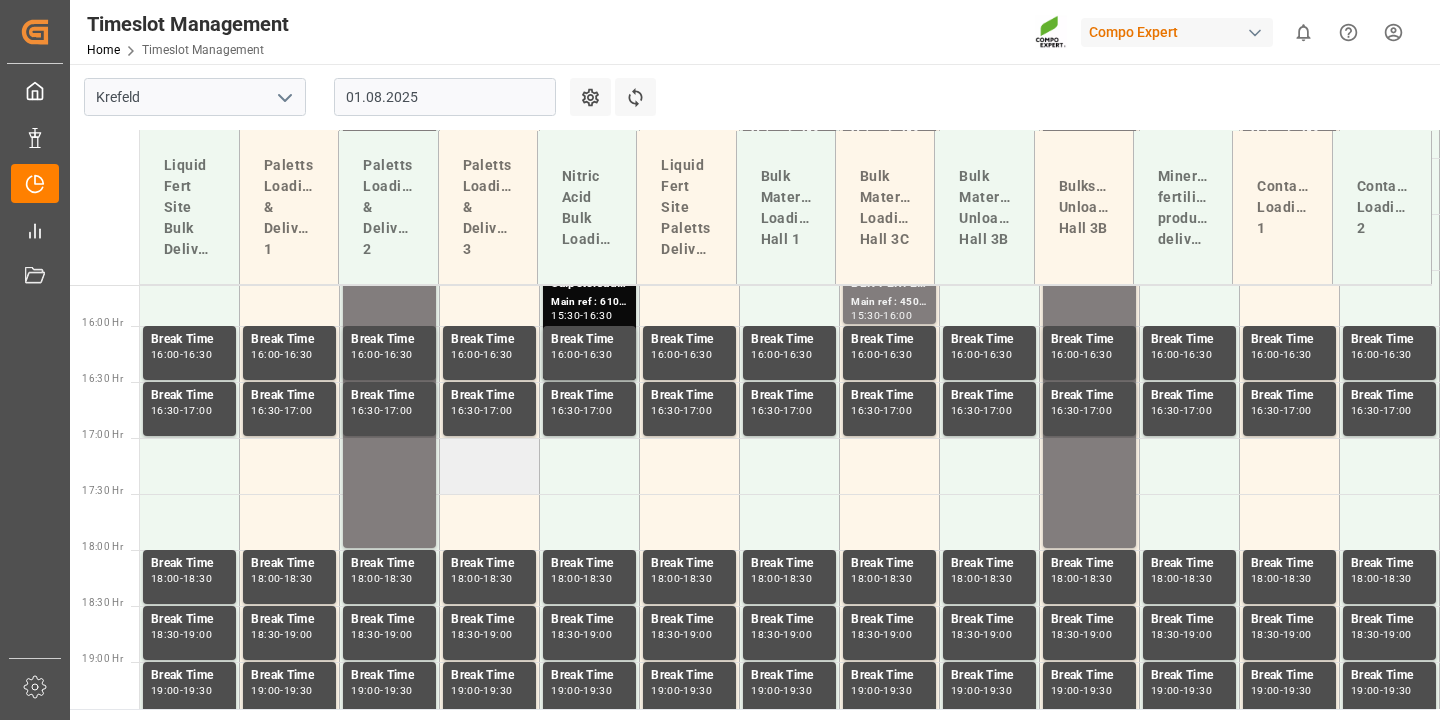 scroll, scrollTop: 1187, scrollLeft: 0, axis: vertical 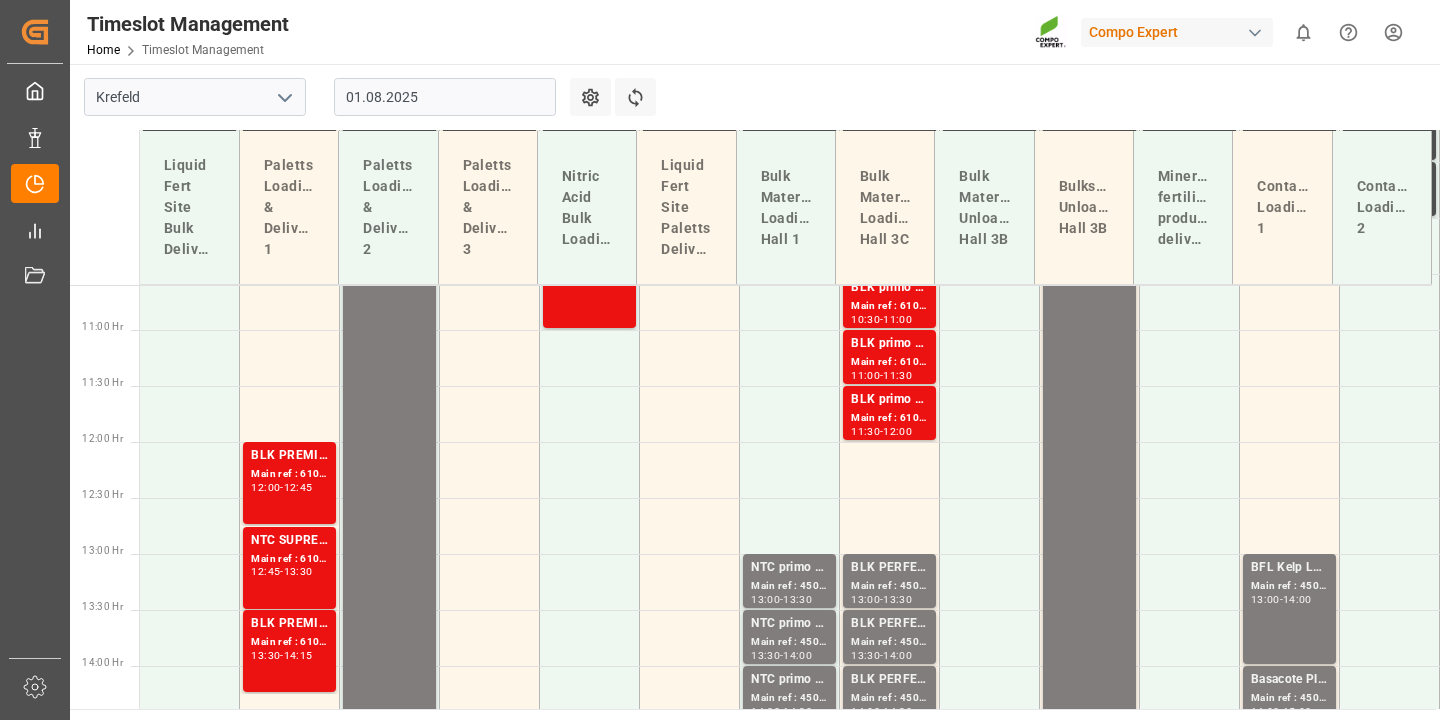 click on "01.08.2025" at bounding box center (445, 97) 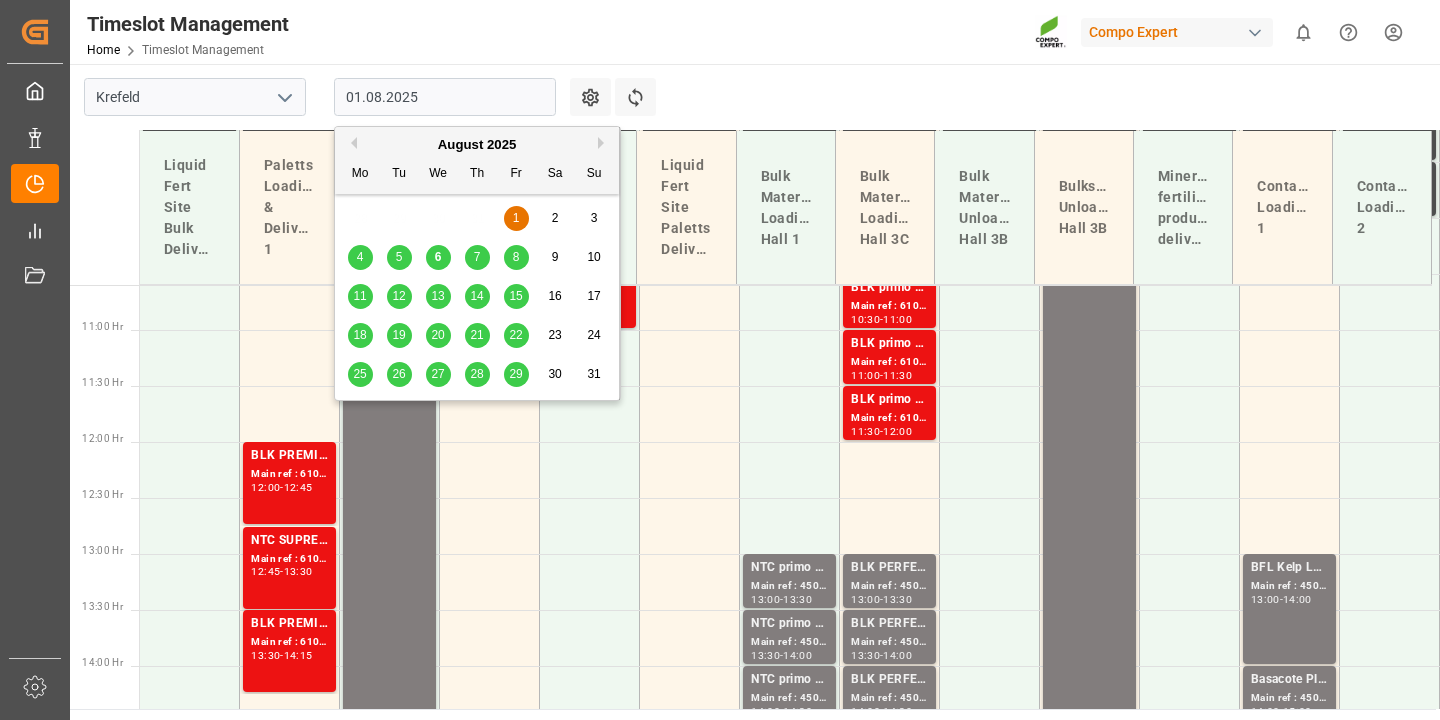 click on "Previous Month" at bounding box center (351, 143) 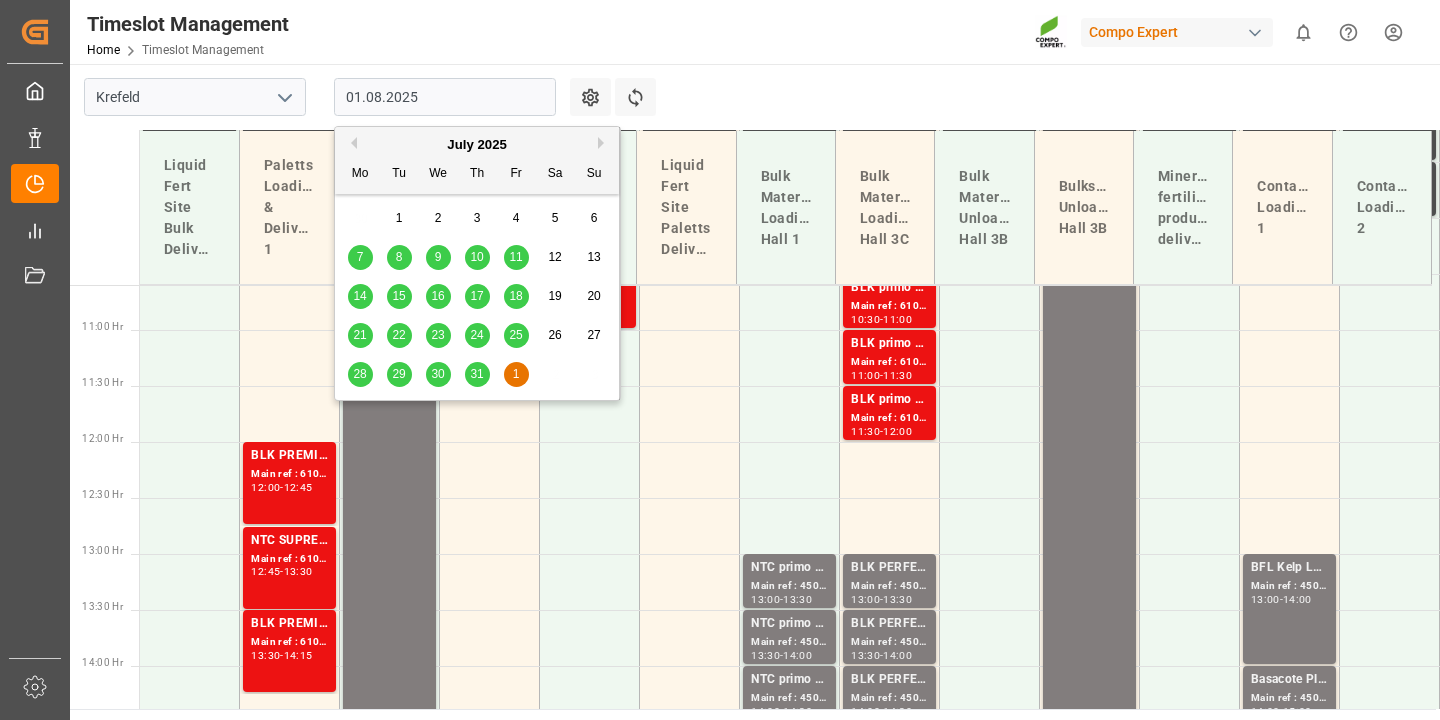 click on "22" at bounding box center [399, 336] 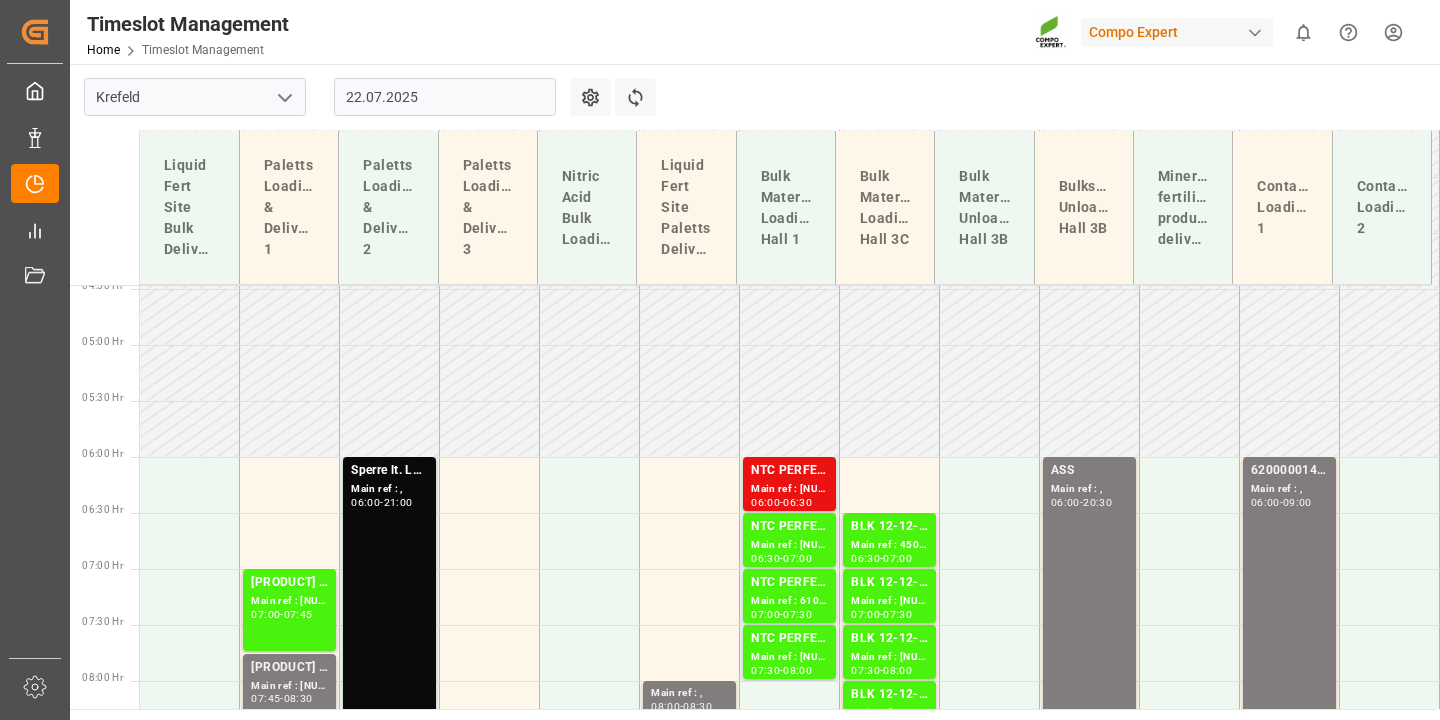 scroll, scrollTop: 499, scrollLeft: 0, axis: vertical 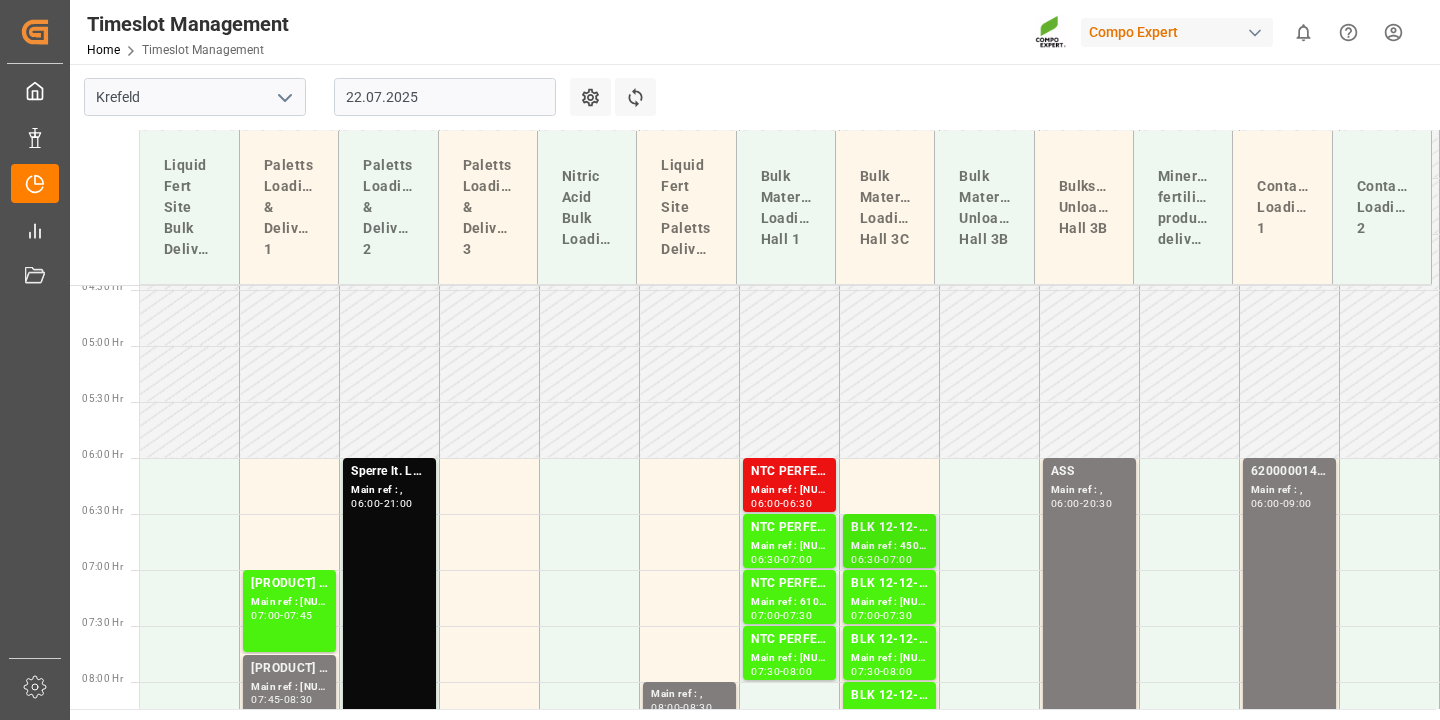 click on "Main ref : 4500000163, 2000000033;" at bounding box center (889, 546) 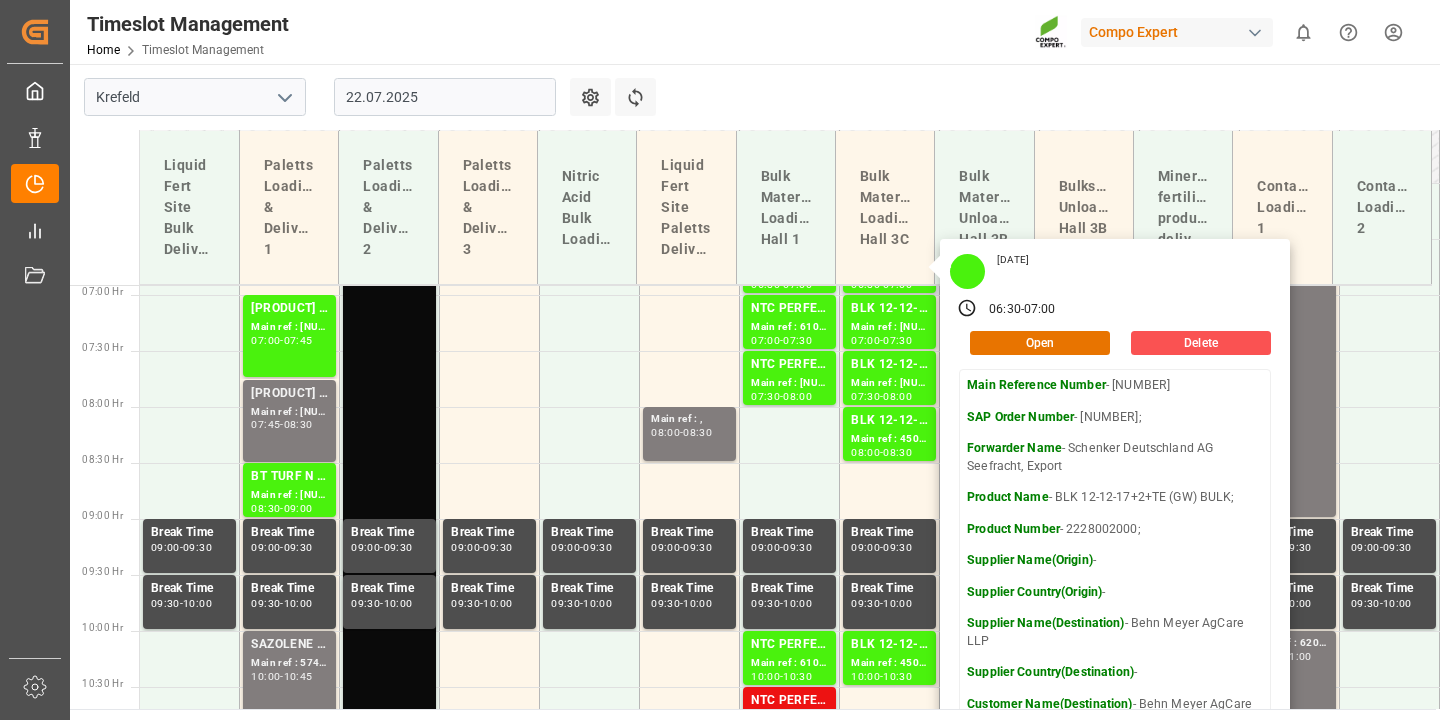 scroll, scrollTop: 771, scrollLeft: 0, axis: vertical 